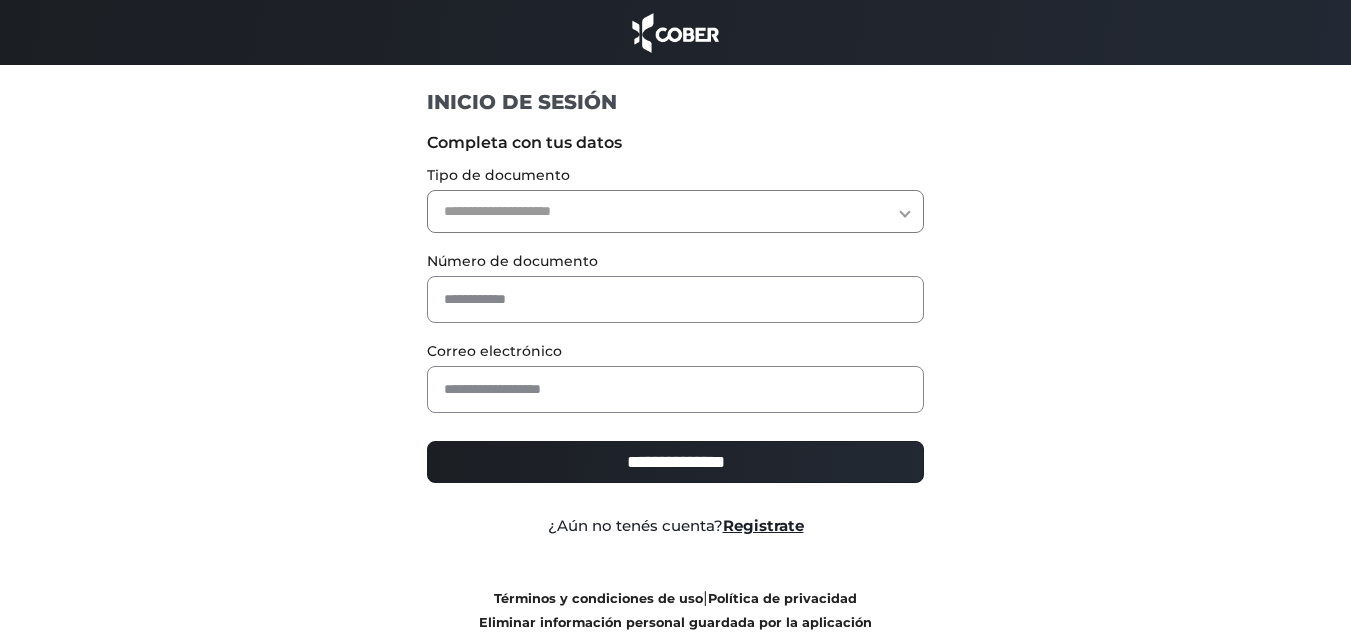 scroll, scrollTop: 0, scrollLeft: 0, axis: both 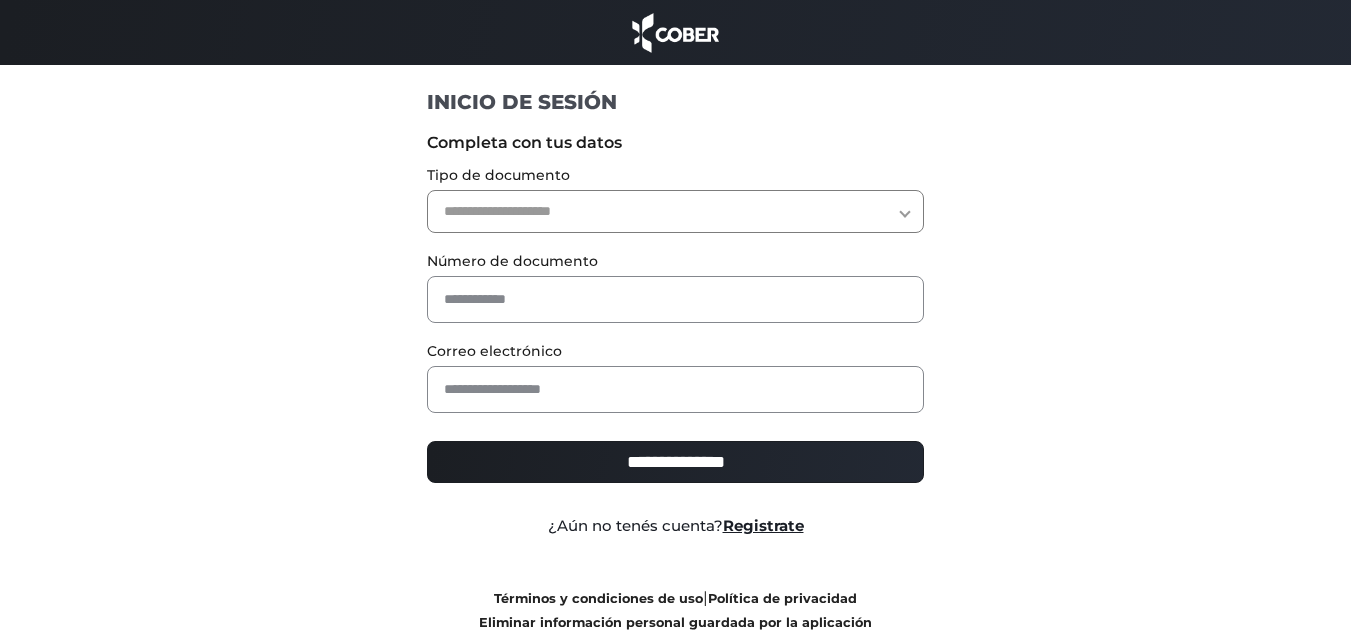 click on "**********" at bounding box center (675, 211) 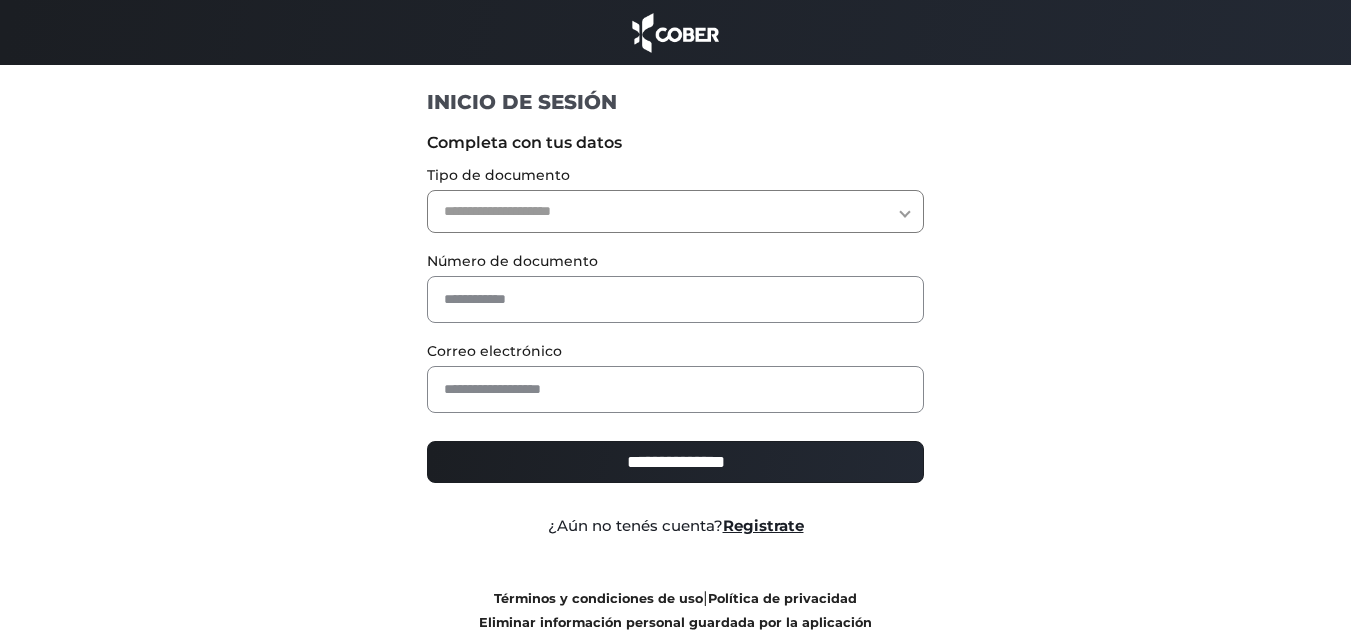 select on "***" 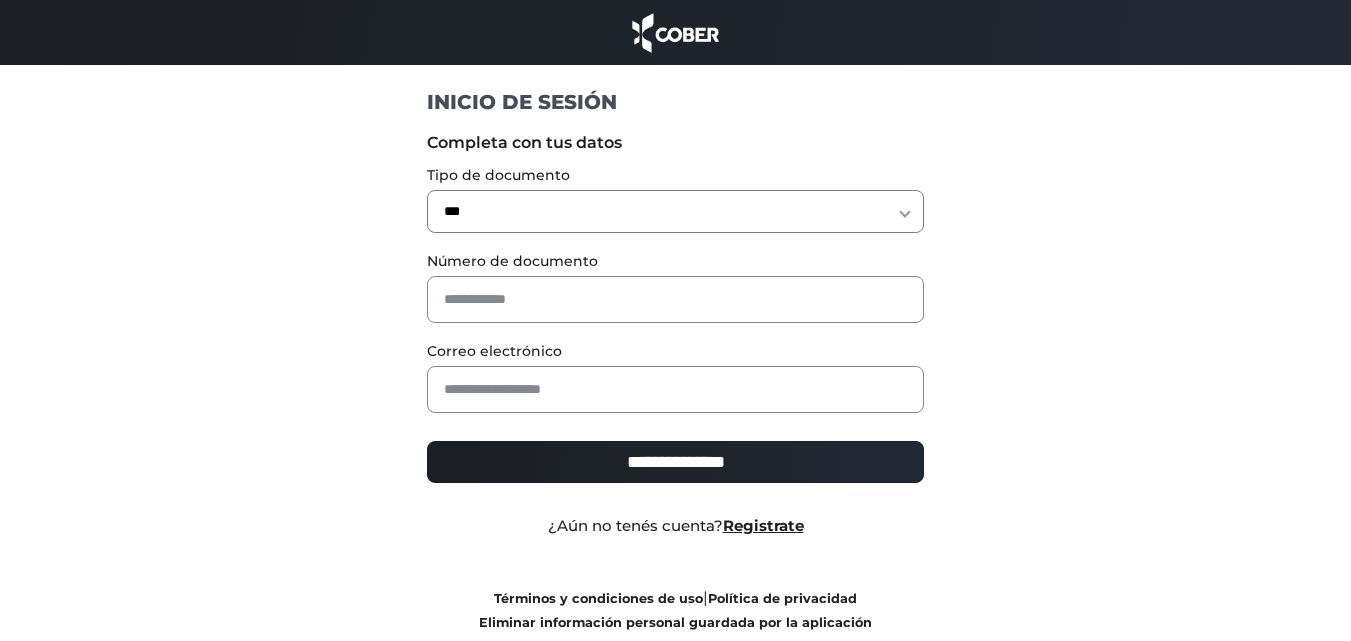 click on "**********" at bounding box center (675, 211) 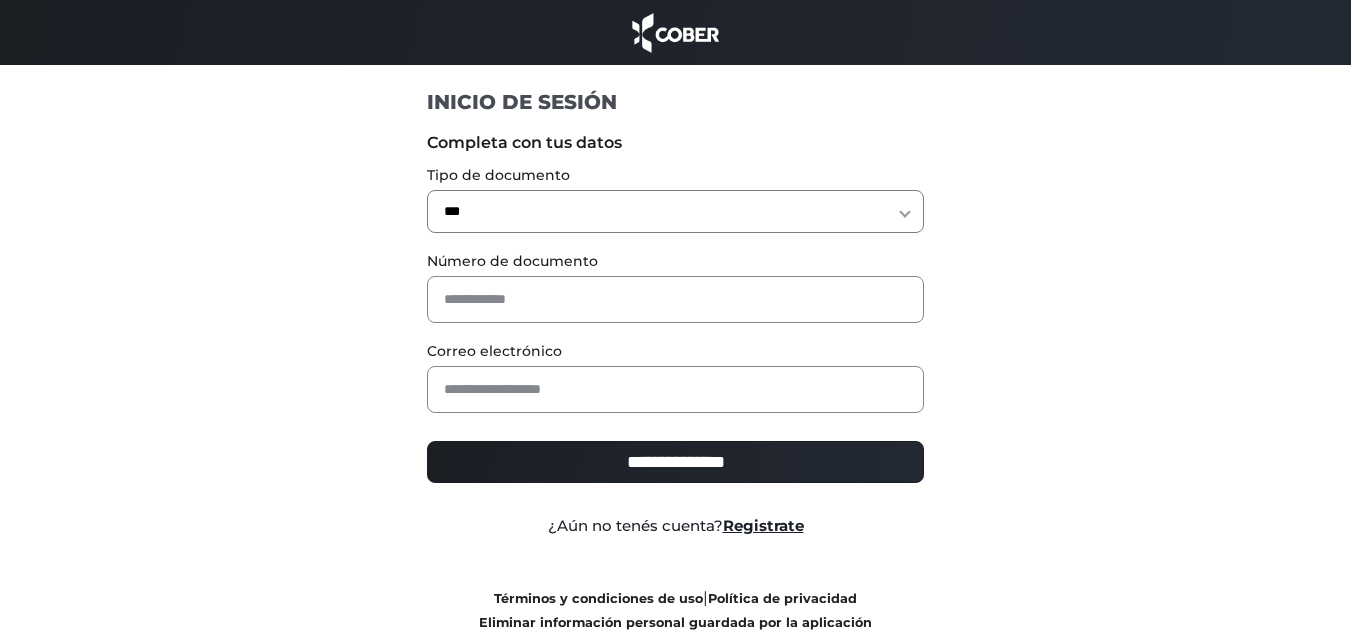 click on "Número de documento" at bounding box center (675, 286) 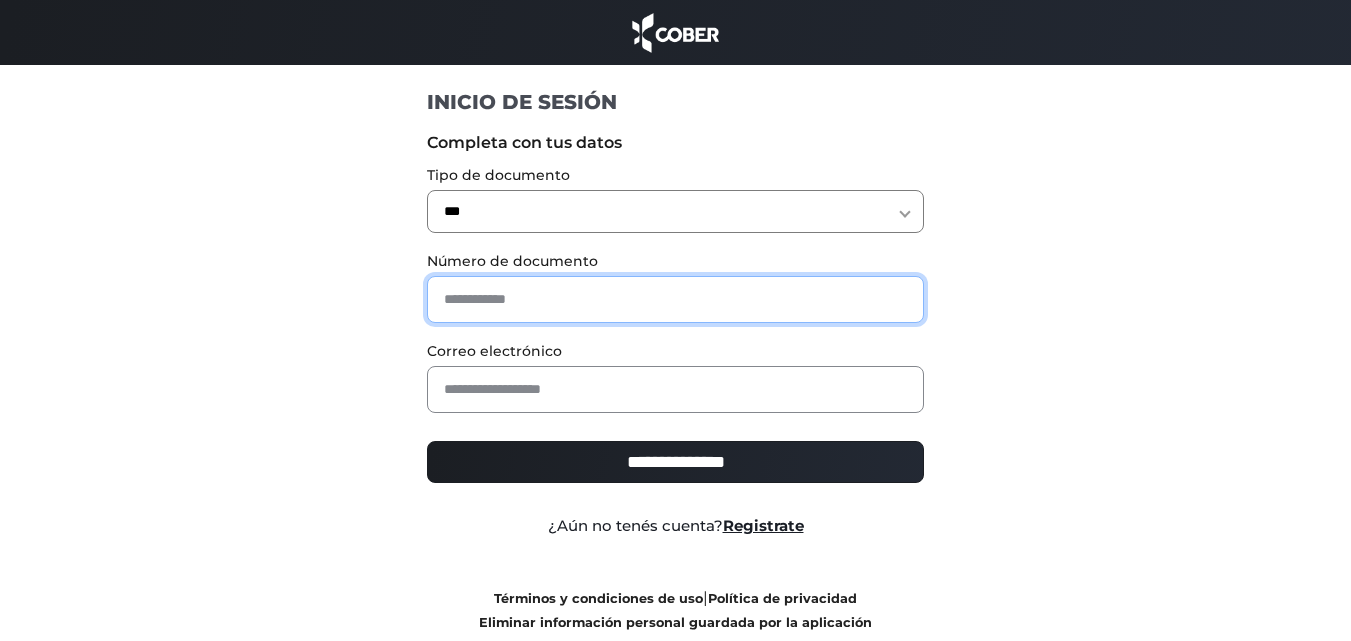 click at bounding box center [675, 299] 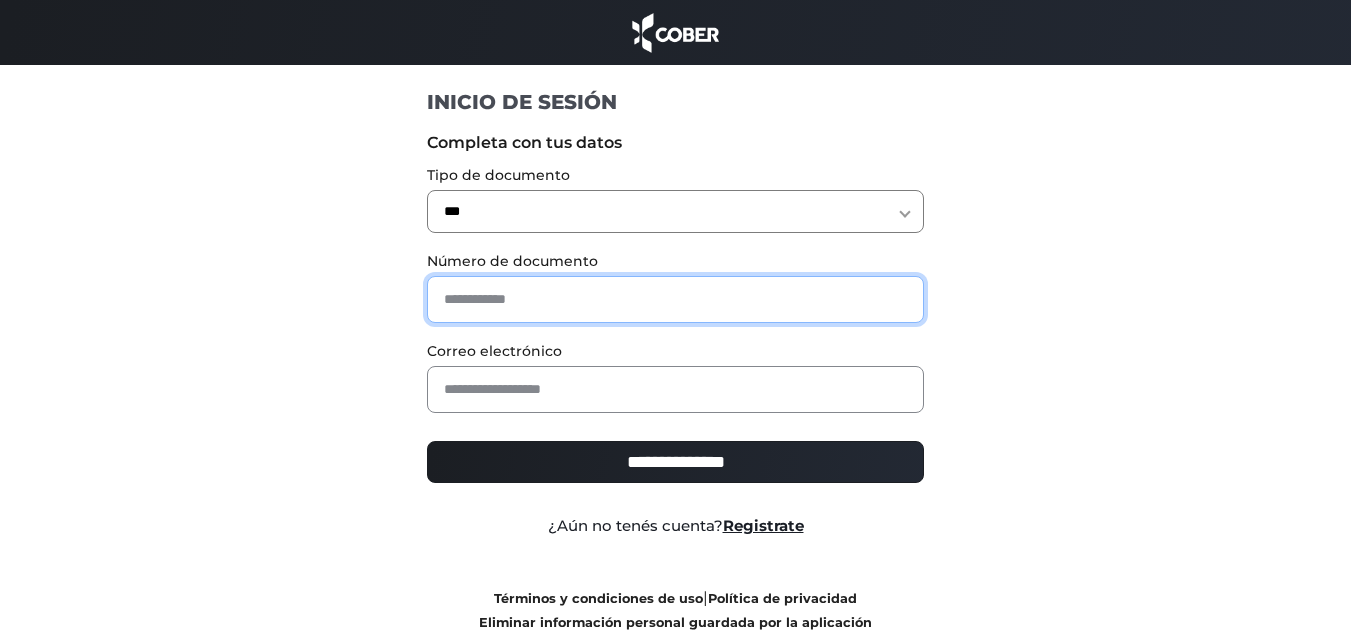 type on "********" 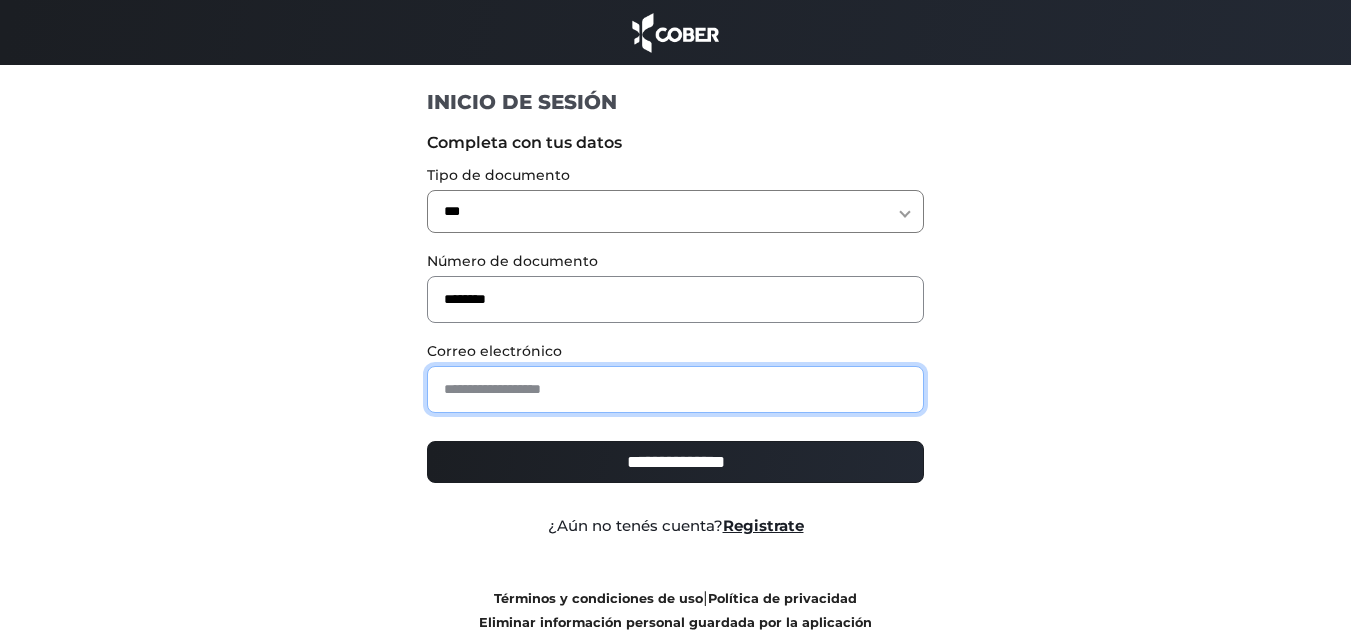 click at bounding box center [675, 389] 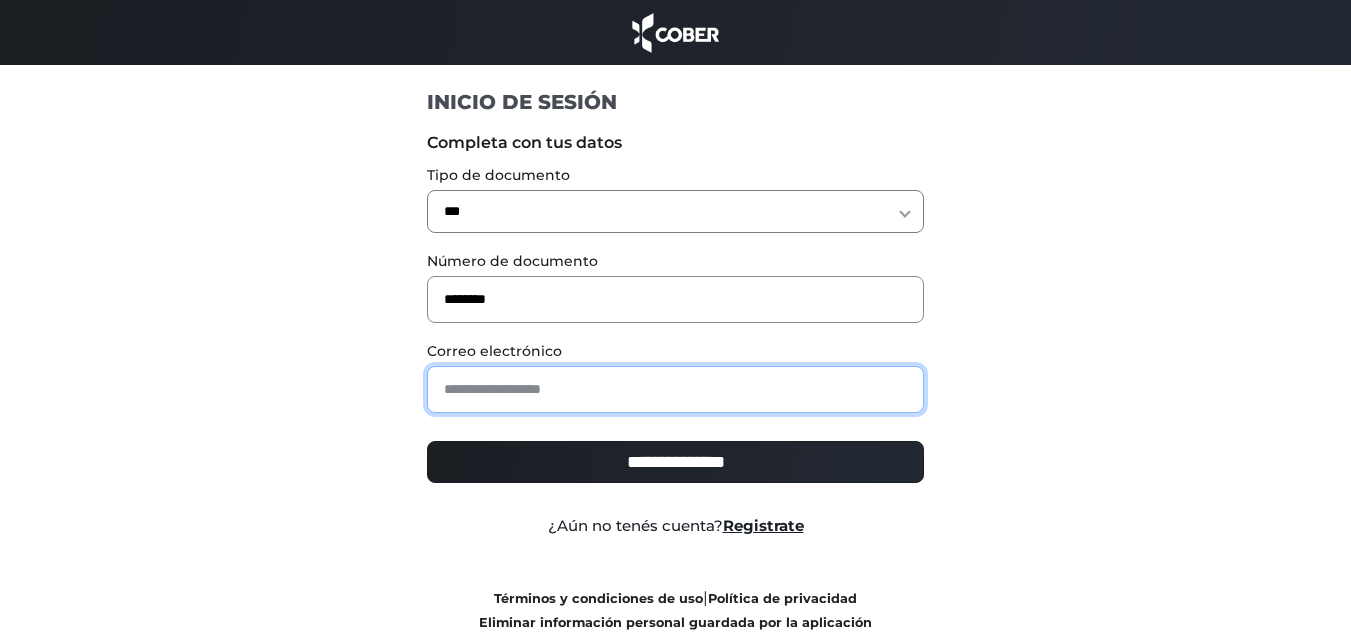type on "**********" 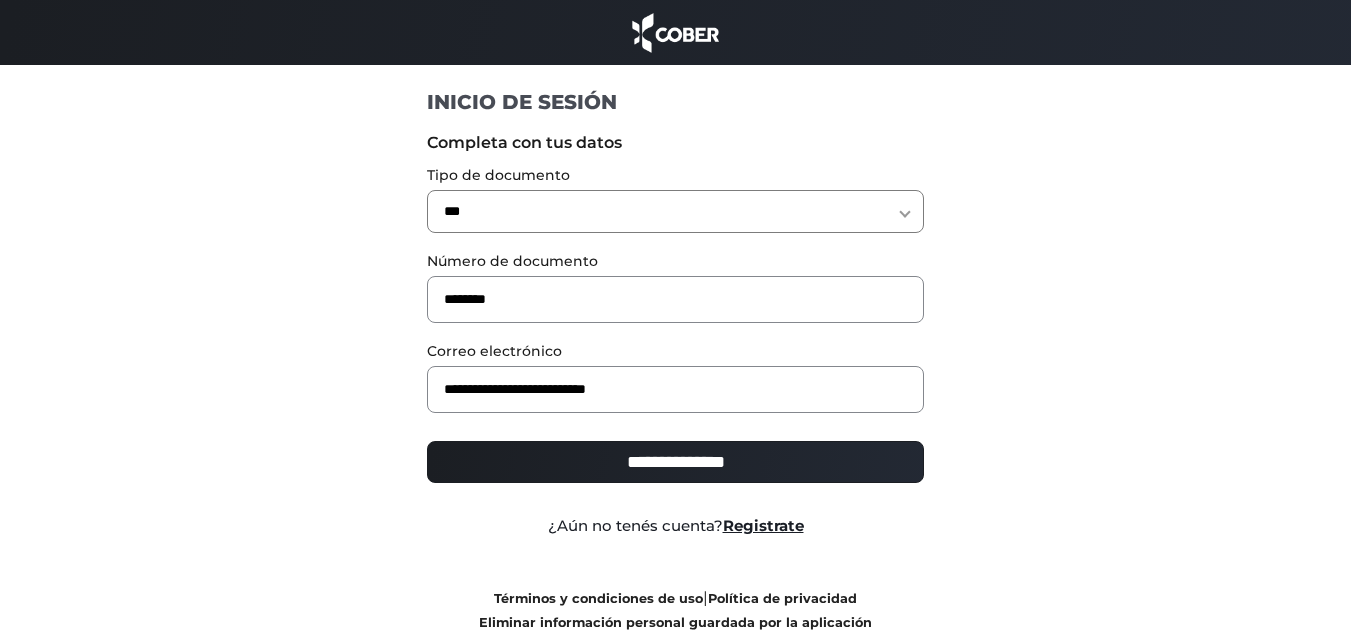 click on "**********" at bounding box center [675, 462] 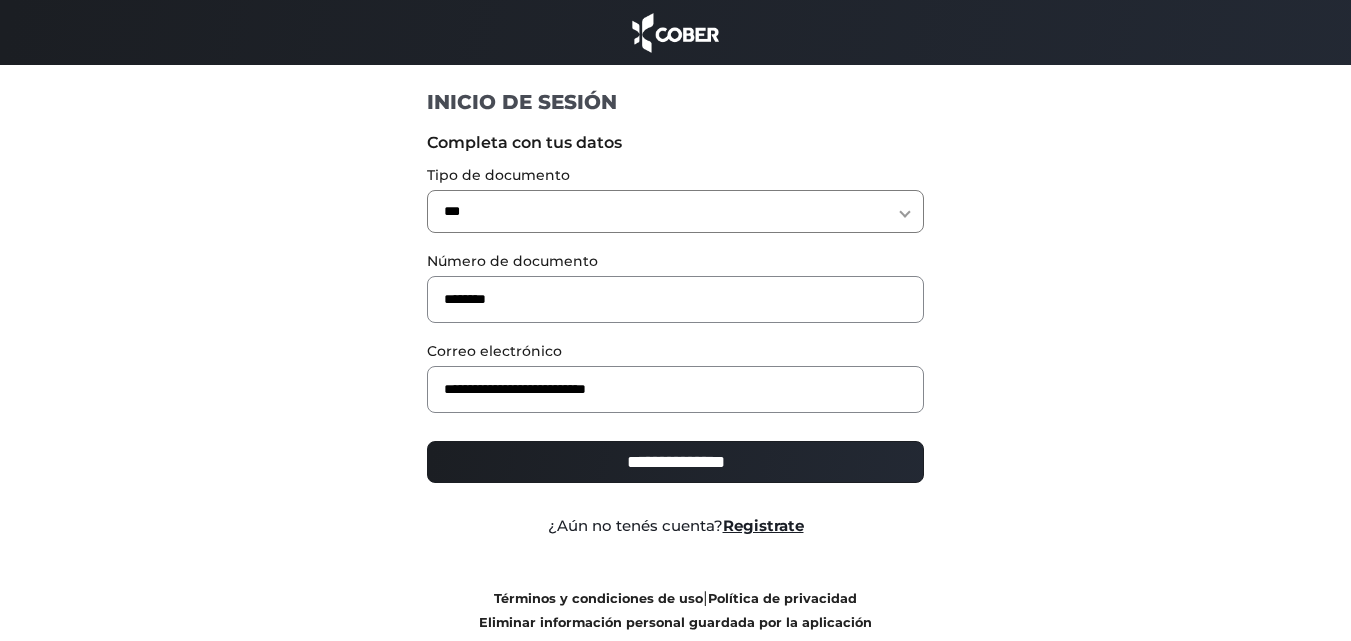 type on "**********" 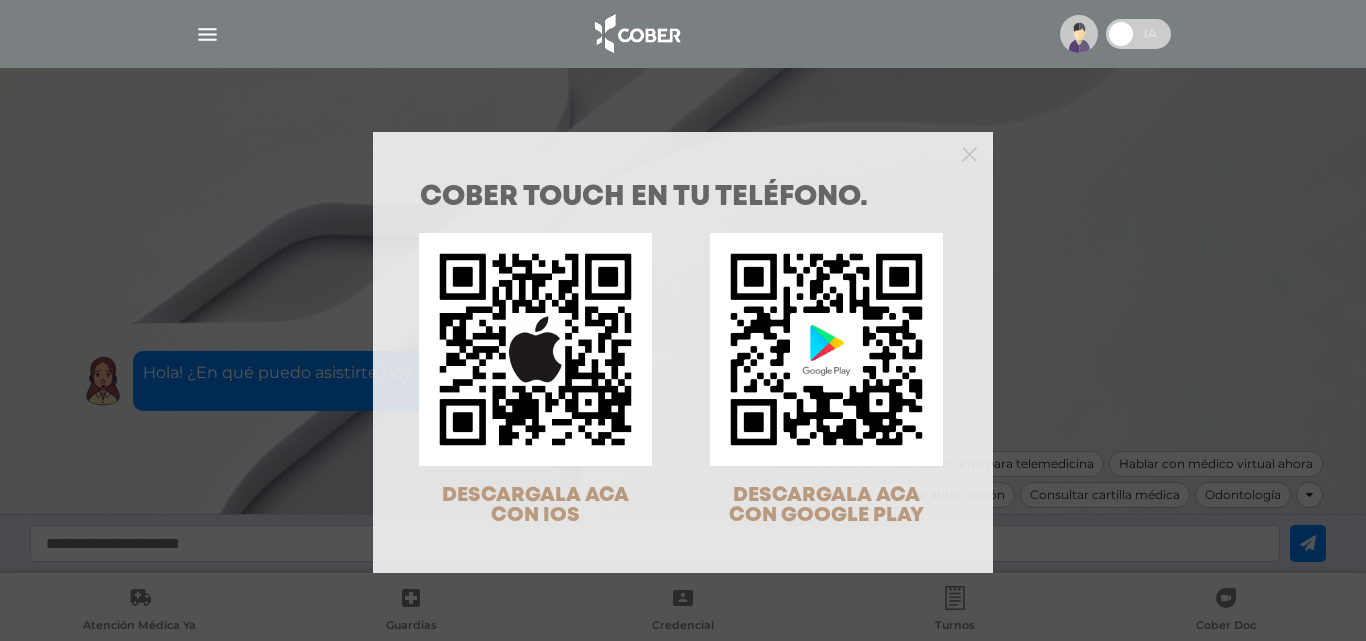 scroll, scrollTop: 0, scrollLeft: 0, axis: both 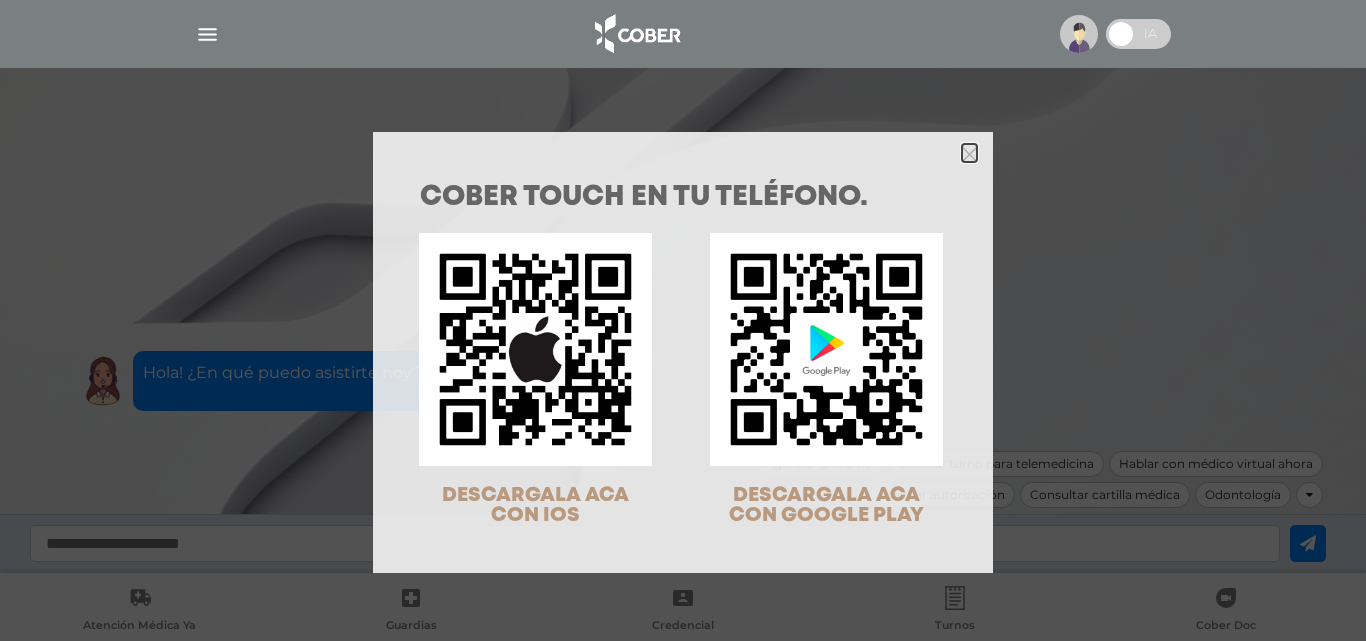 click 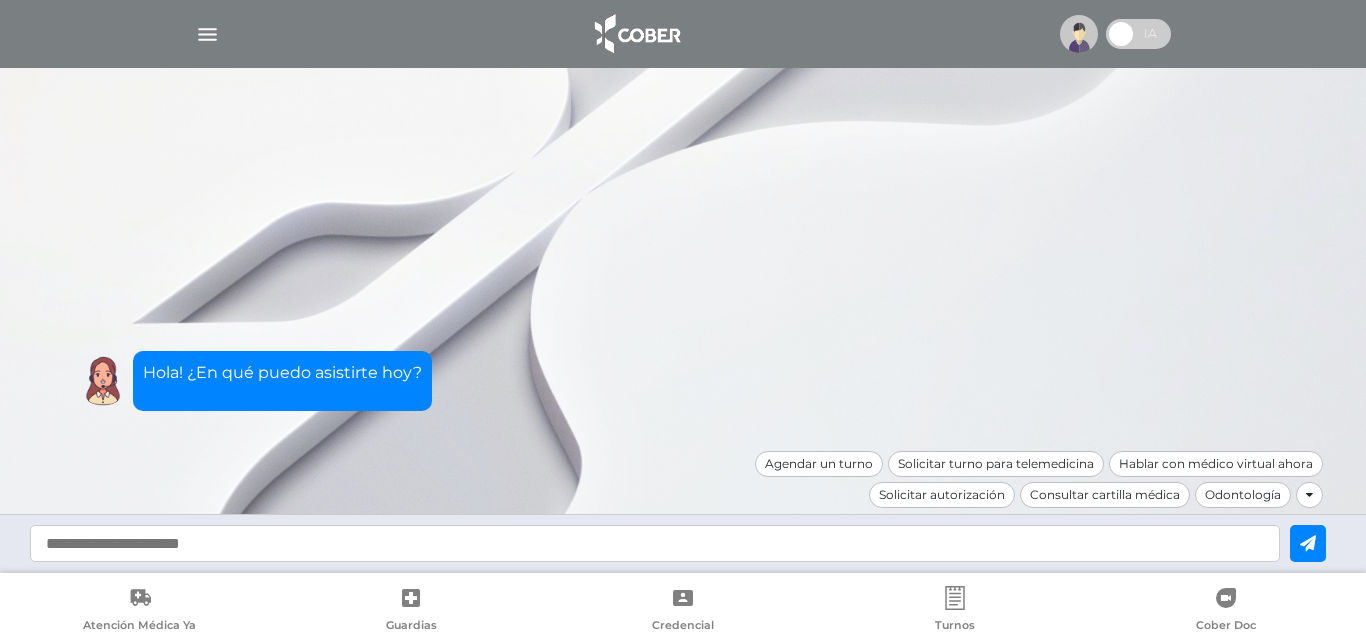click at bounding box center (207, 34) 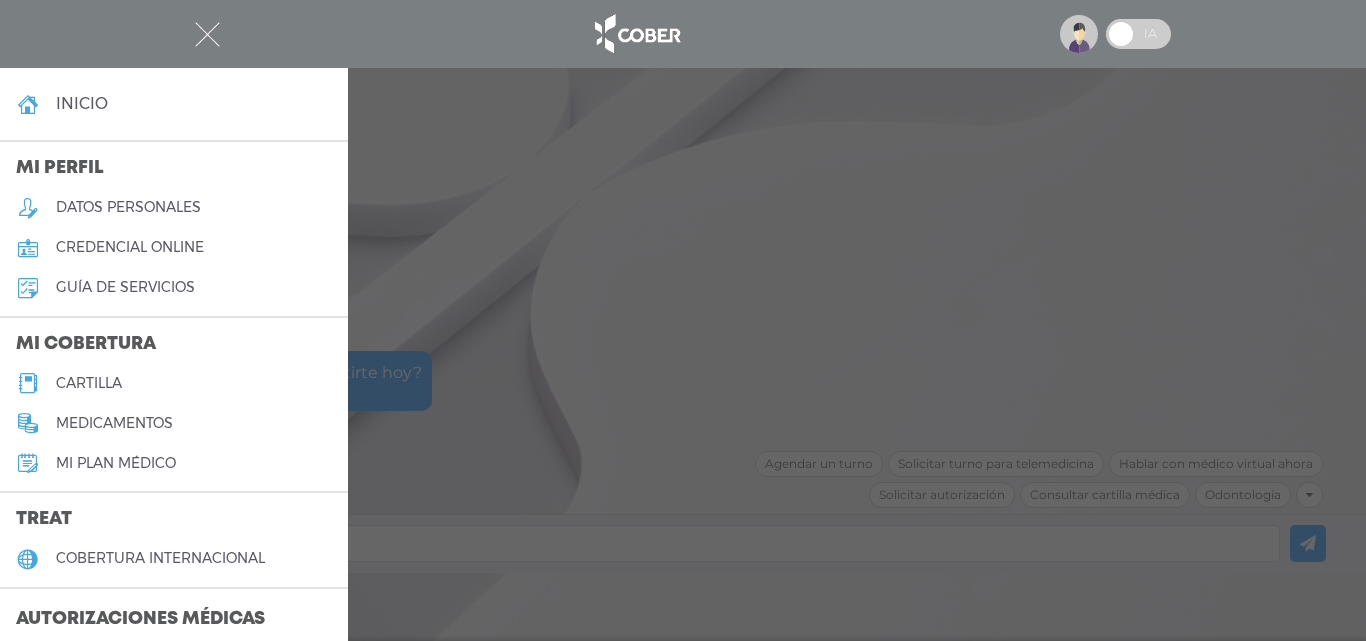 scroll, scrollTop: 902, scrollLeft: 0, axis: vertical 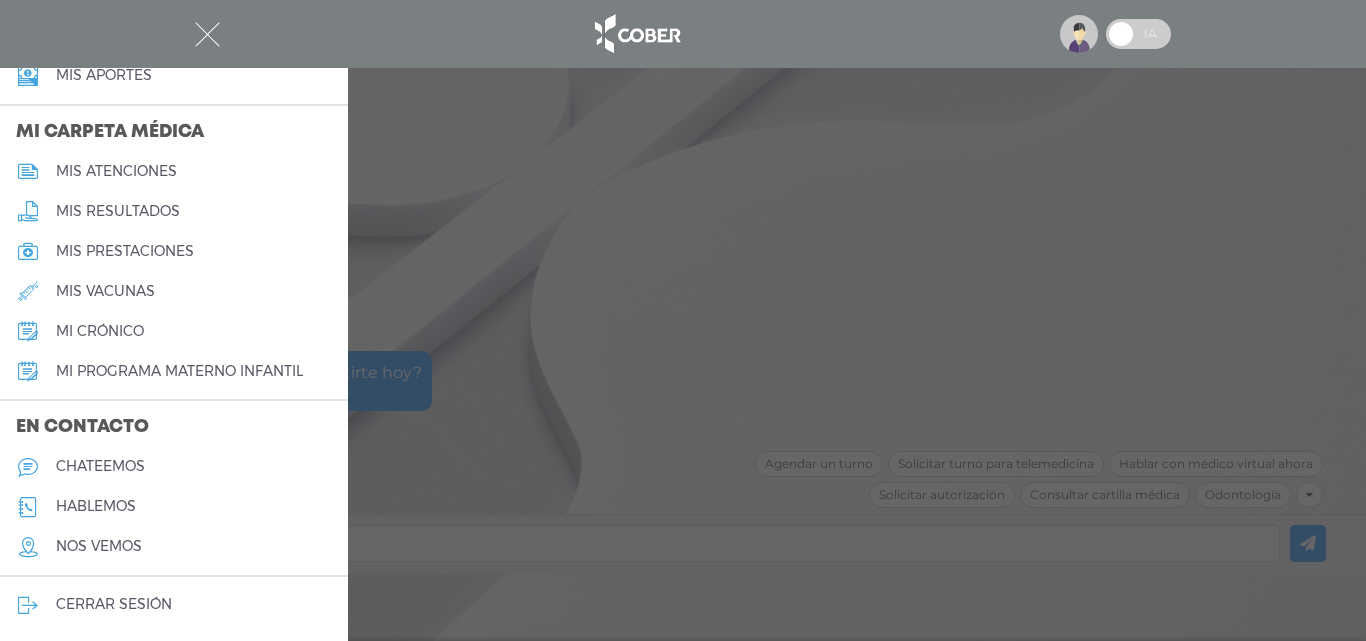 click on "chateemos" at bounding box center (100, 466) 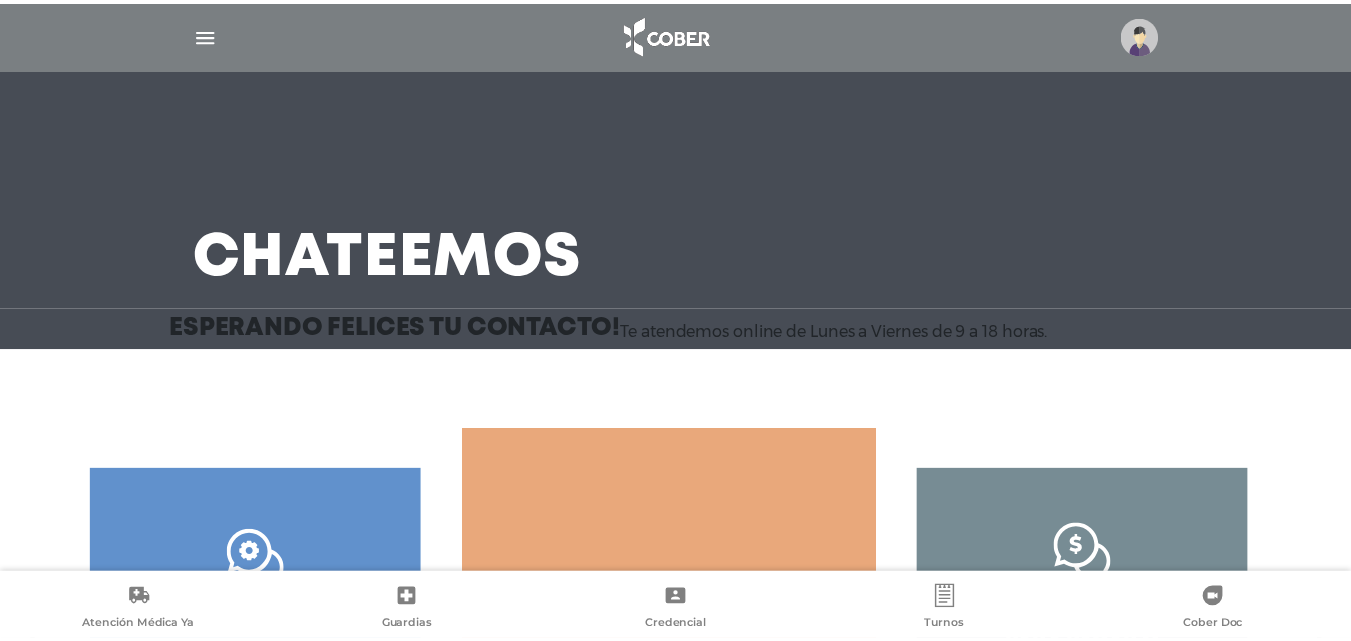 scroll, scrollTop: 0, scrollLeft: 0, axis: both 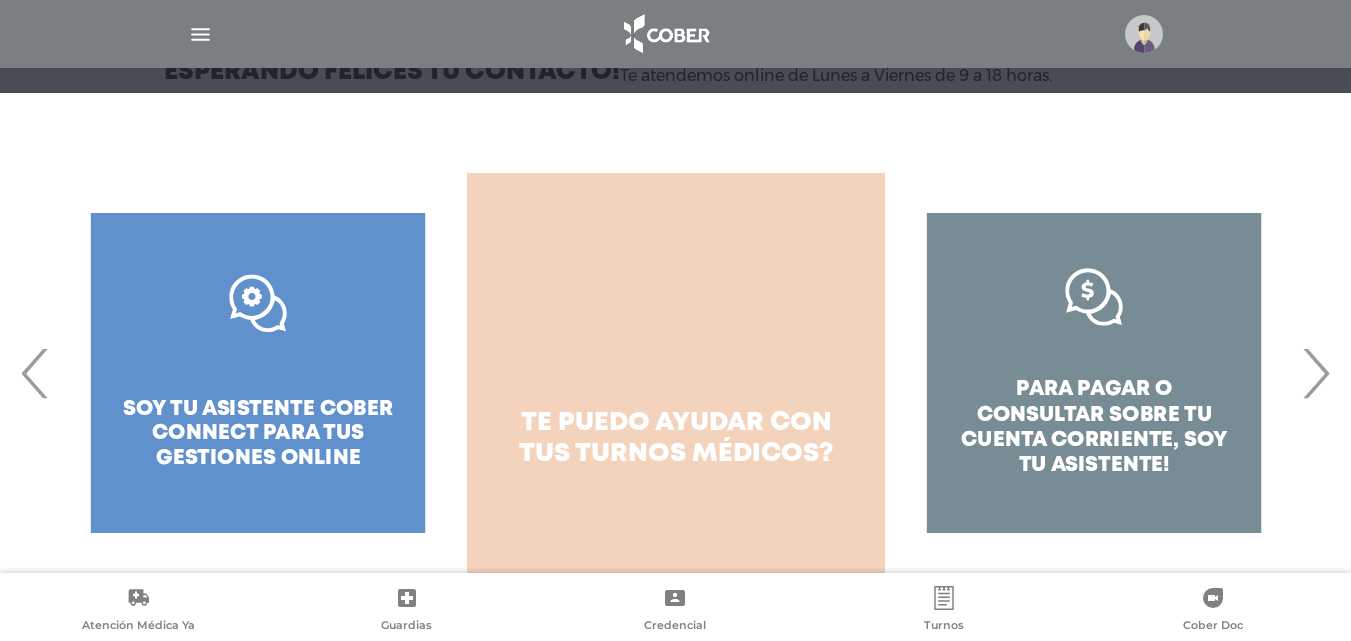 click on "te puedo ayudar con tus
turnos médicos?" at bounding box center [676, 373] 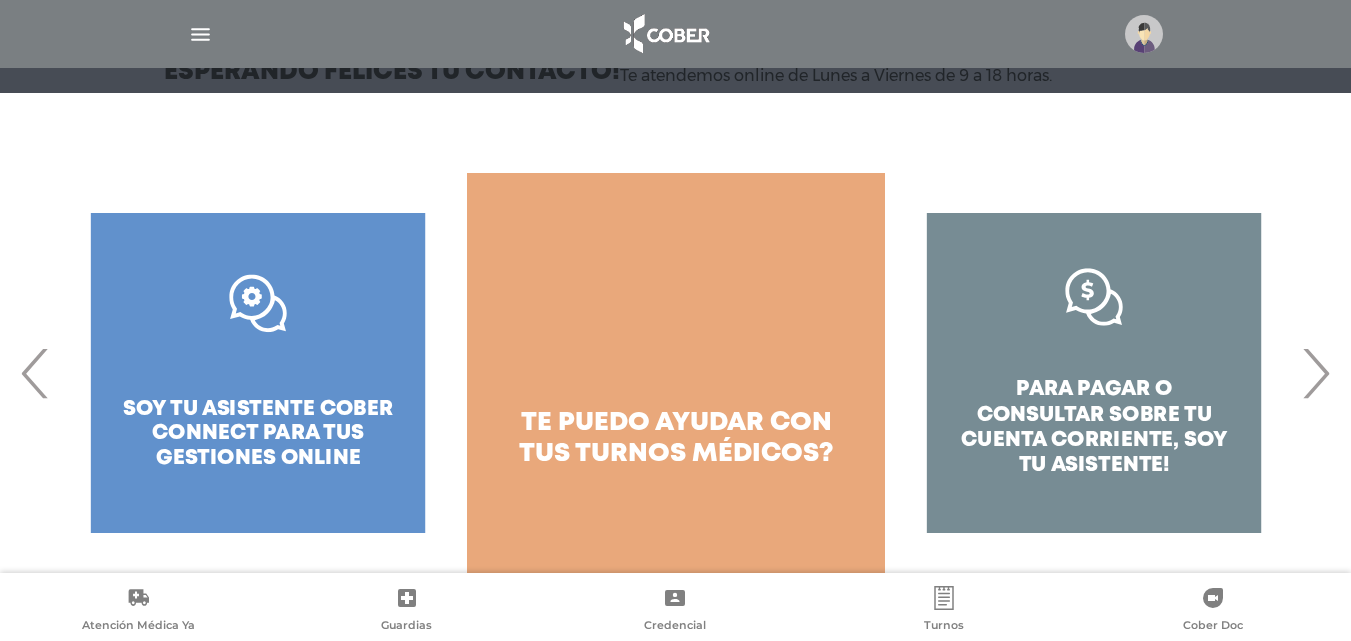 click on "›" at bounding box center [1315, 373] 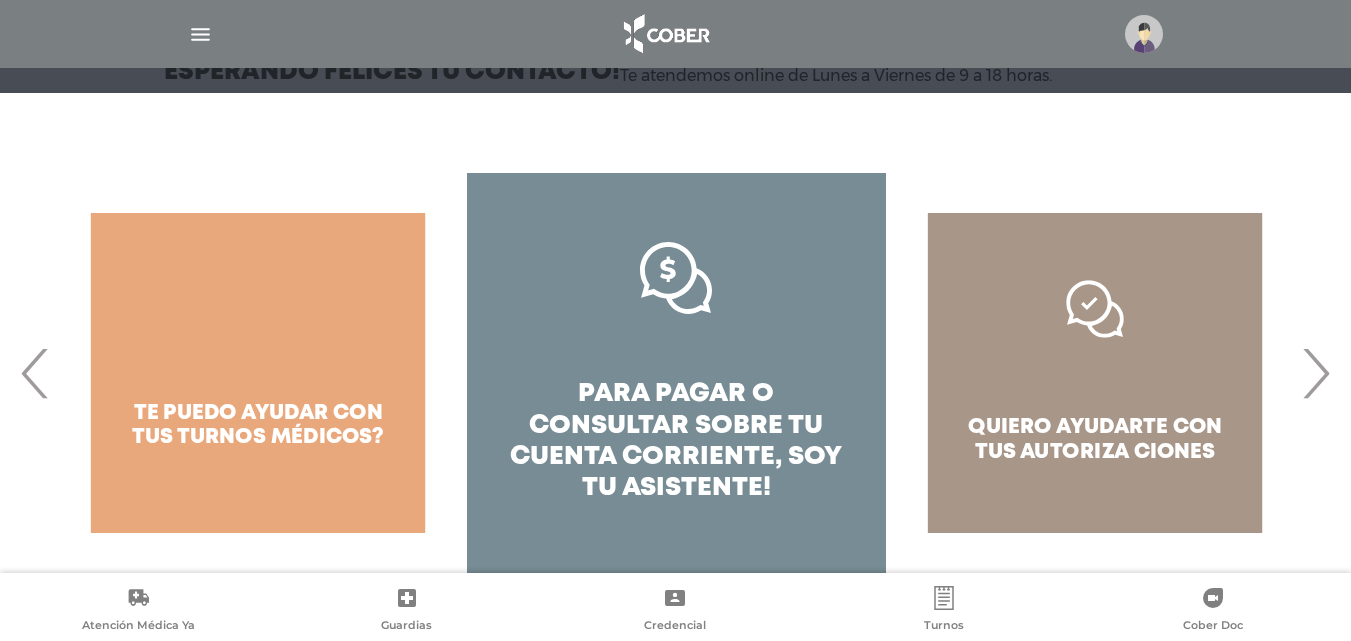 click on "›" at bounding box center (1315, 373) 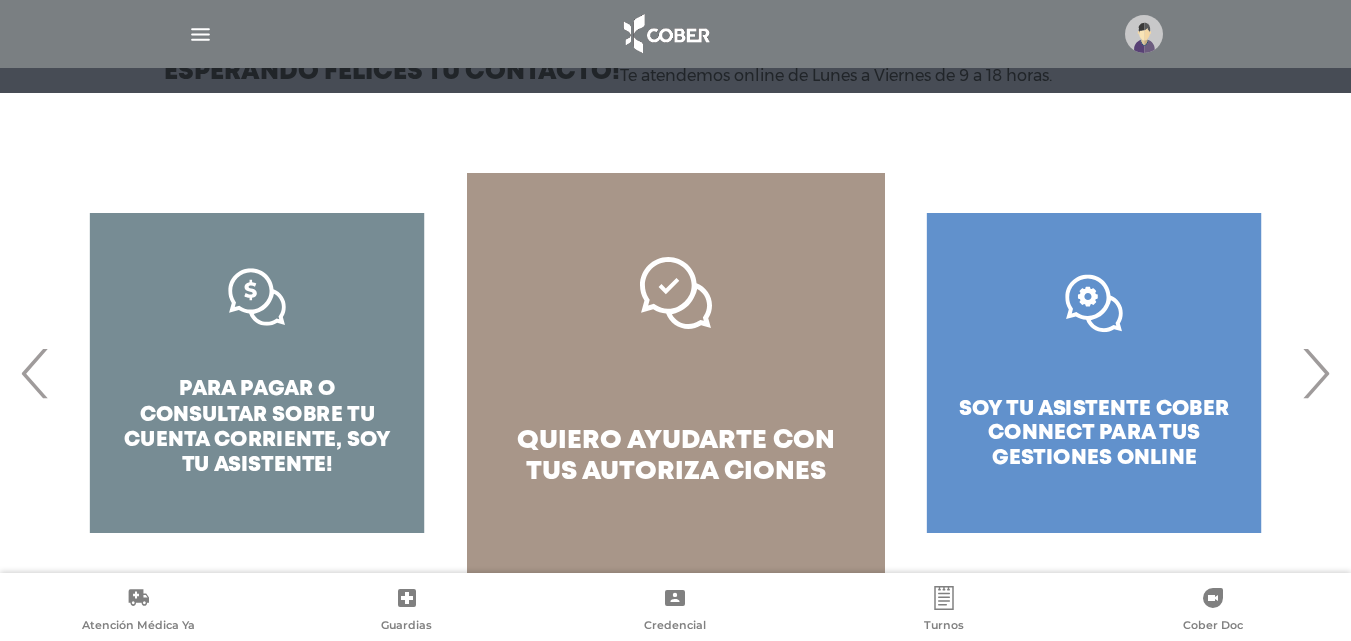 click on "›" at bounding box center [1315, 373] 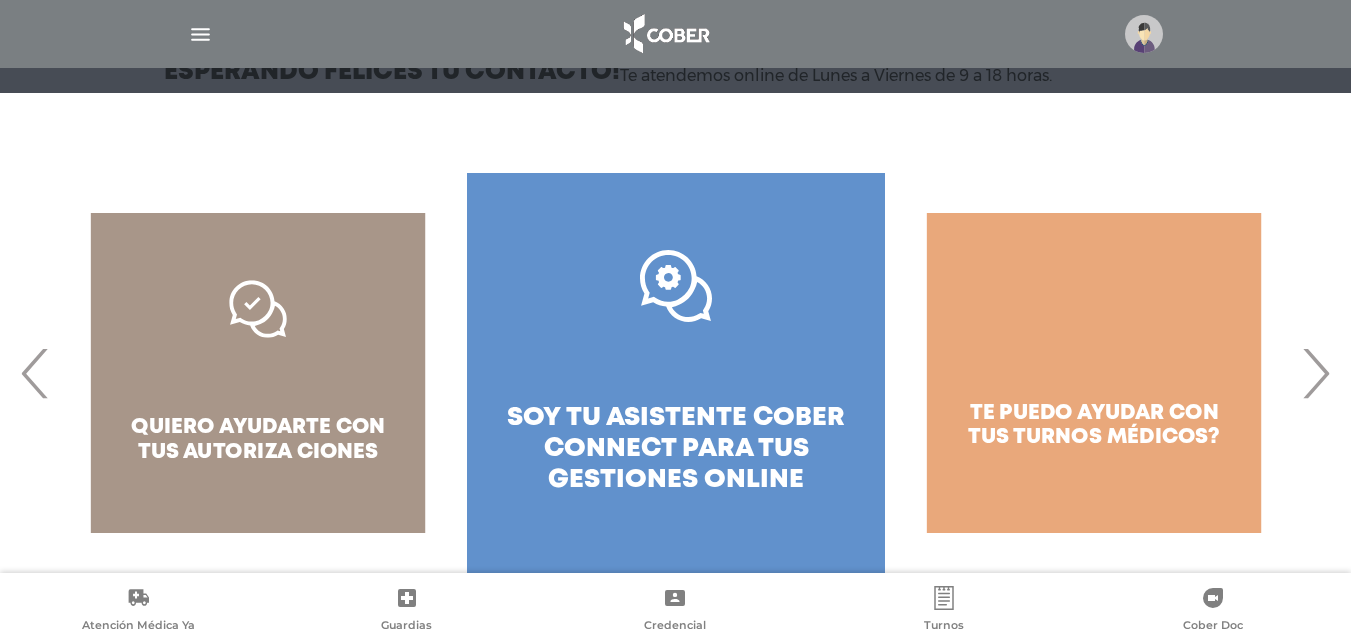click on "›" at bounding box center (1315, 373) 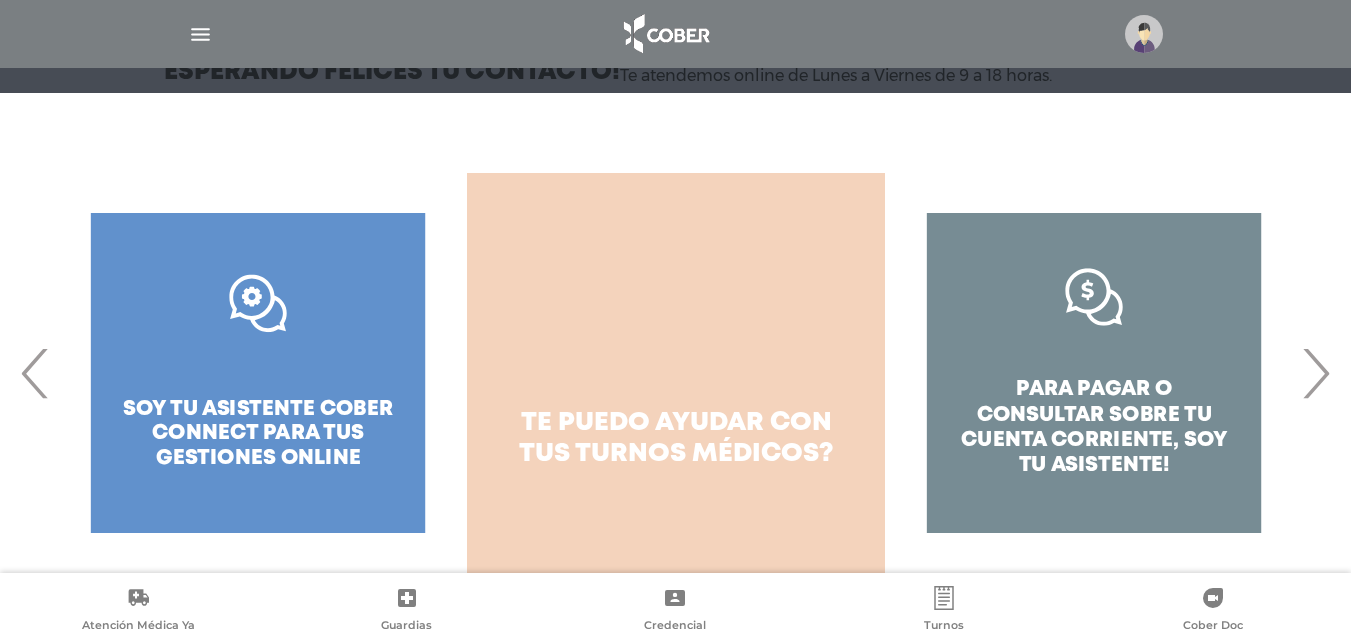 click on "turnos médicos?" at bounding box center [704, 454] 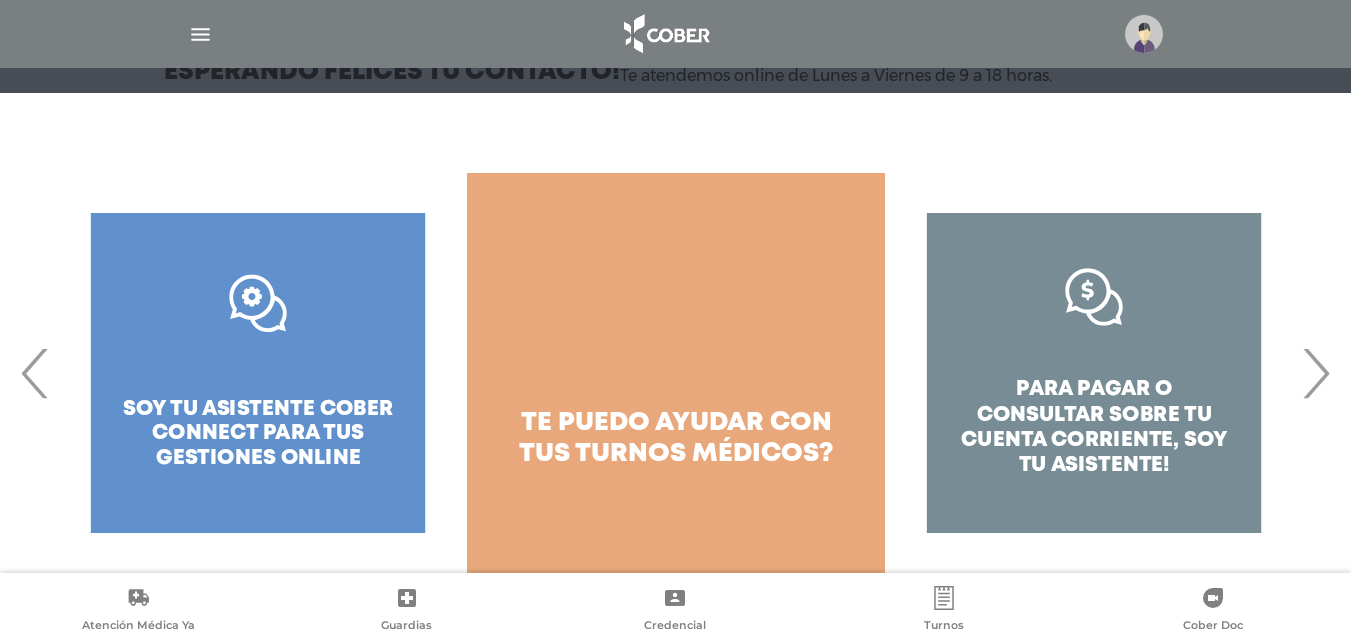 click on "‹" at bounding box center (35, 373) 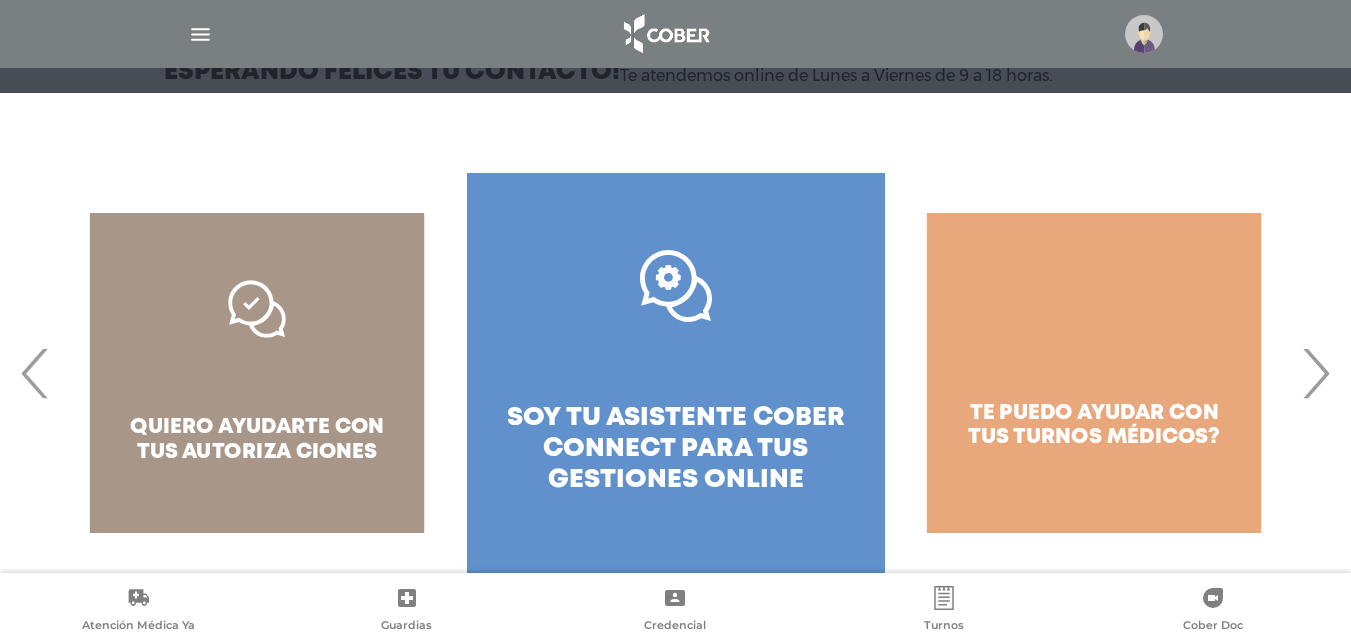 click on "‹" at bounding box center (35, 373) 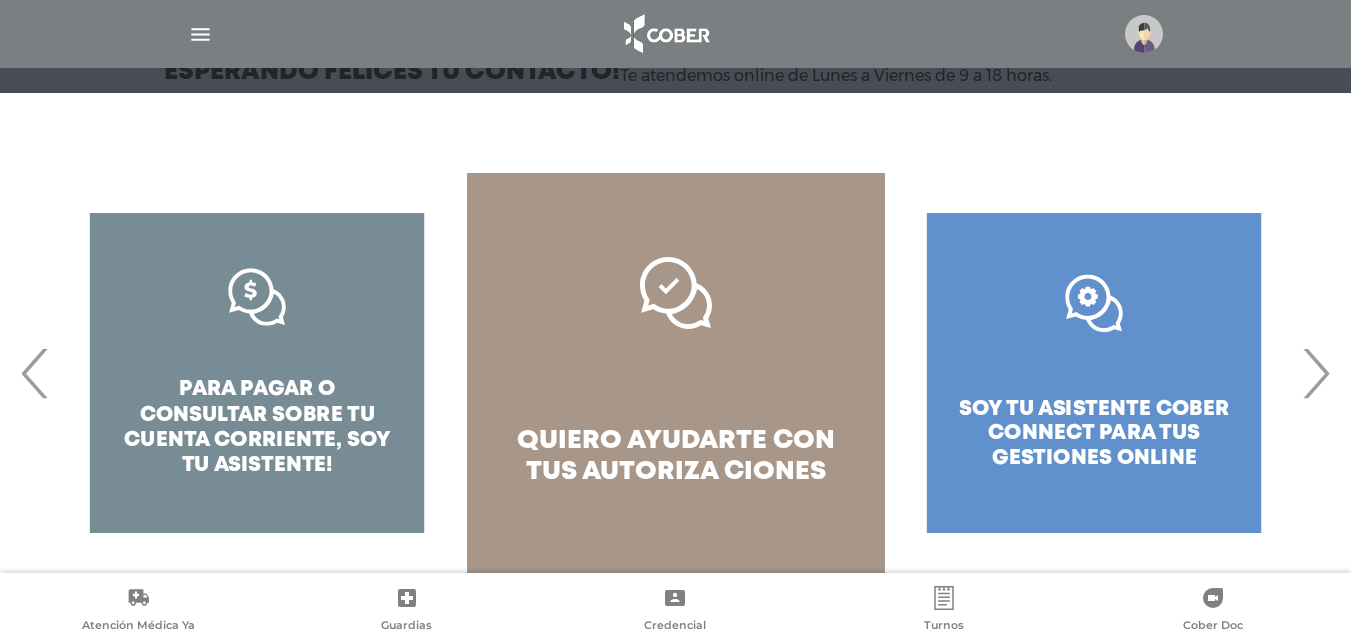 click on "quiero ayudarte con tus
autoriza ciones" at bounding box center [676, 373] 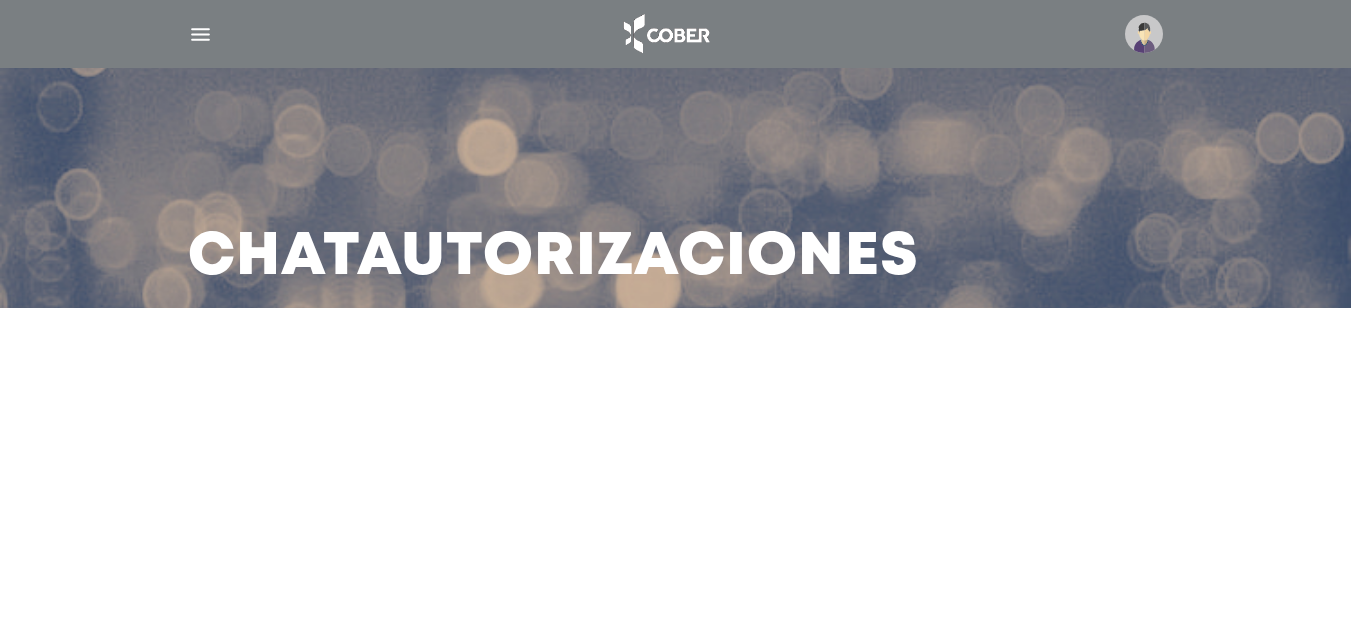 scroll, scrollTop: 0, scrollLeft: 0, axis: both 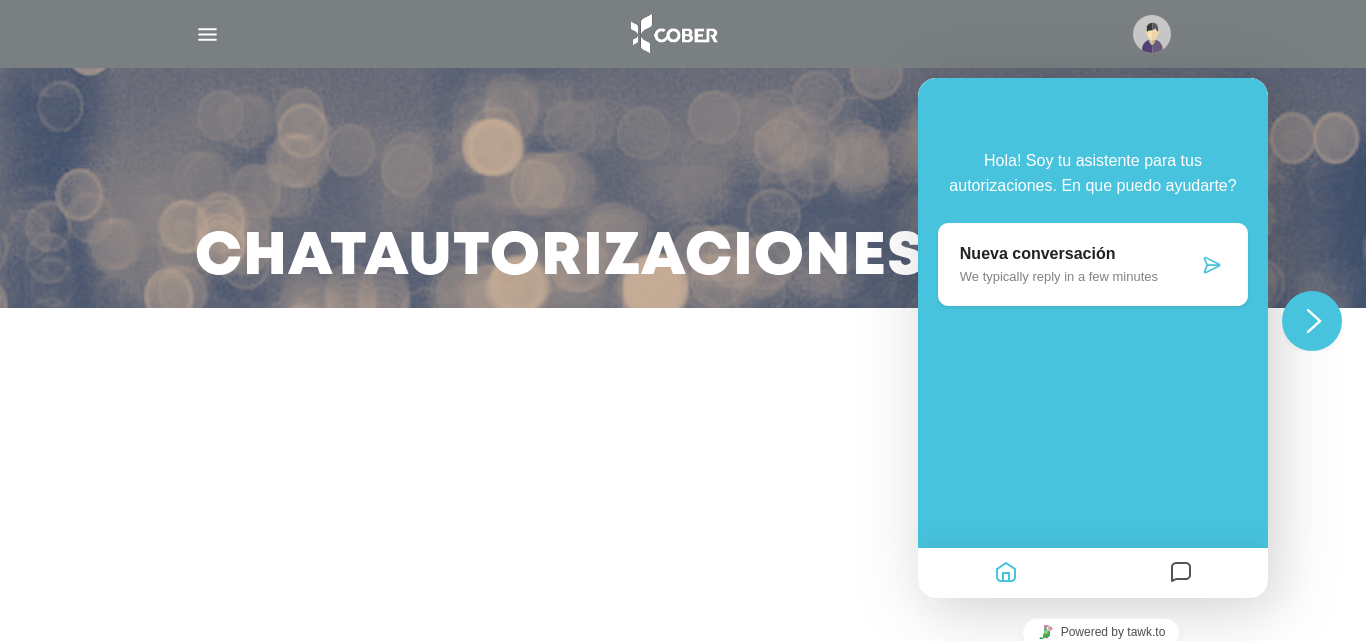 click on "We typically reply in a few minutes" at bounding box center (1079, 276) 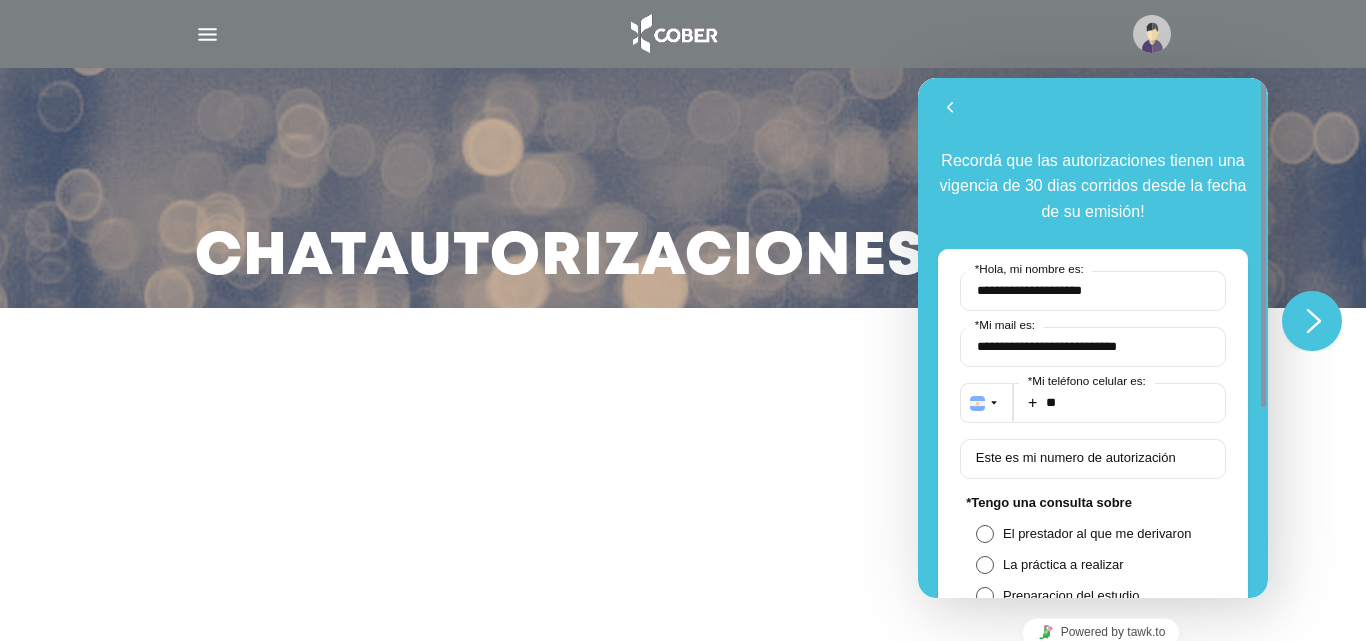 click on "Chat  Autorizaciones" at bounding box center (683, 188) 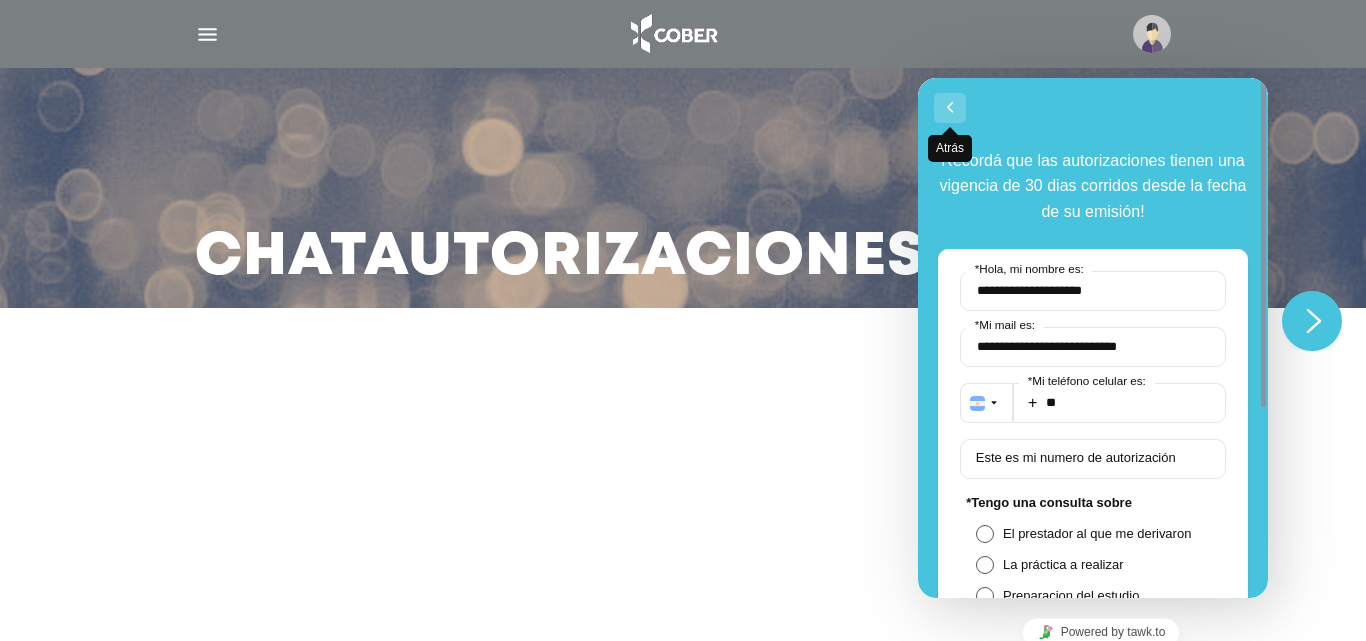 click on "Atrás" at bounding box center [950, 108] 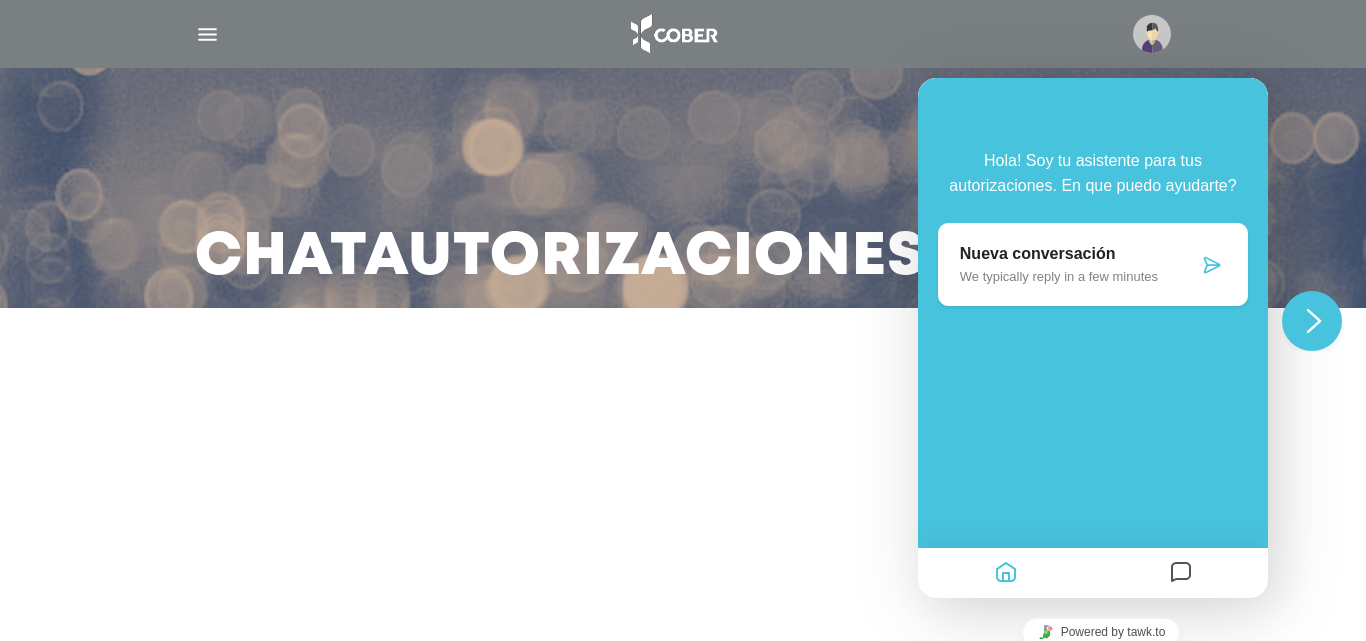 click on "Chat  Autorizaciones" at bounding box center [683, 320] 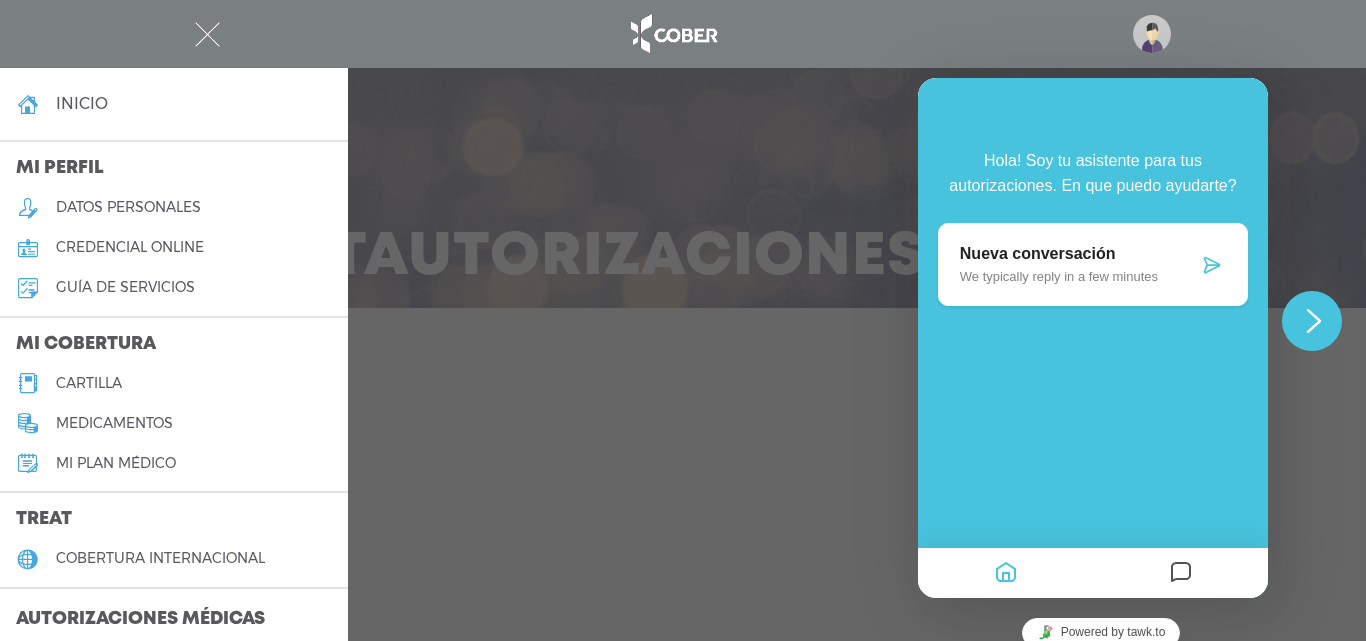 click on "medicamentos" at bounding box center [114, 423] 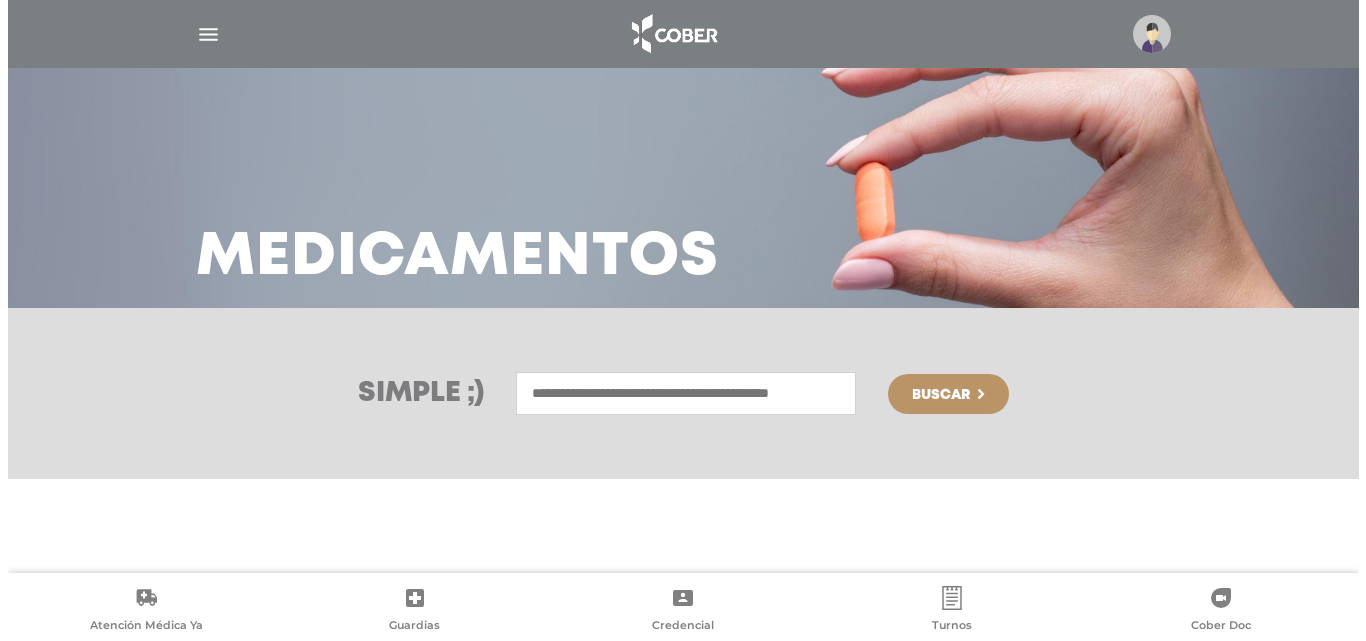scroll, scrollTop: 0, scrollLeft: 0, axis: both 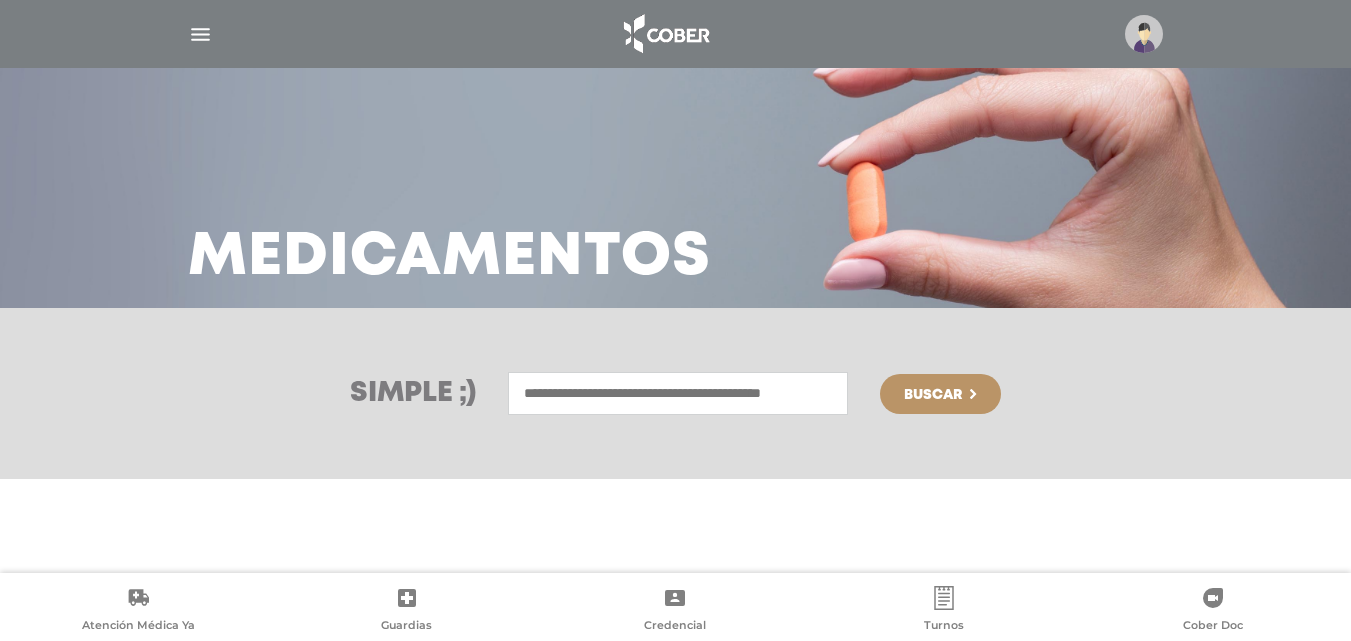 click at bounding box center (1144, 34) 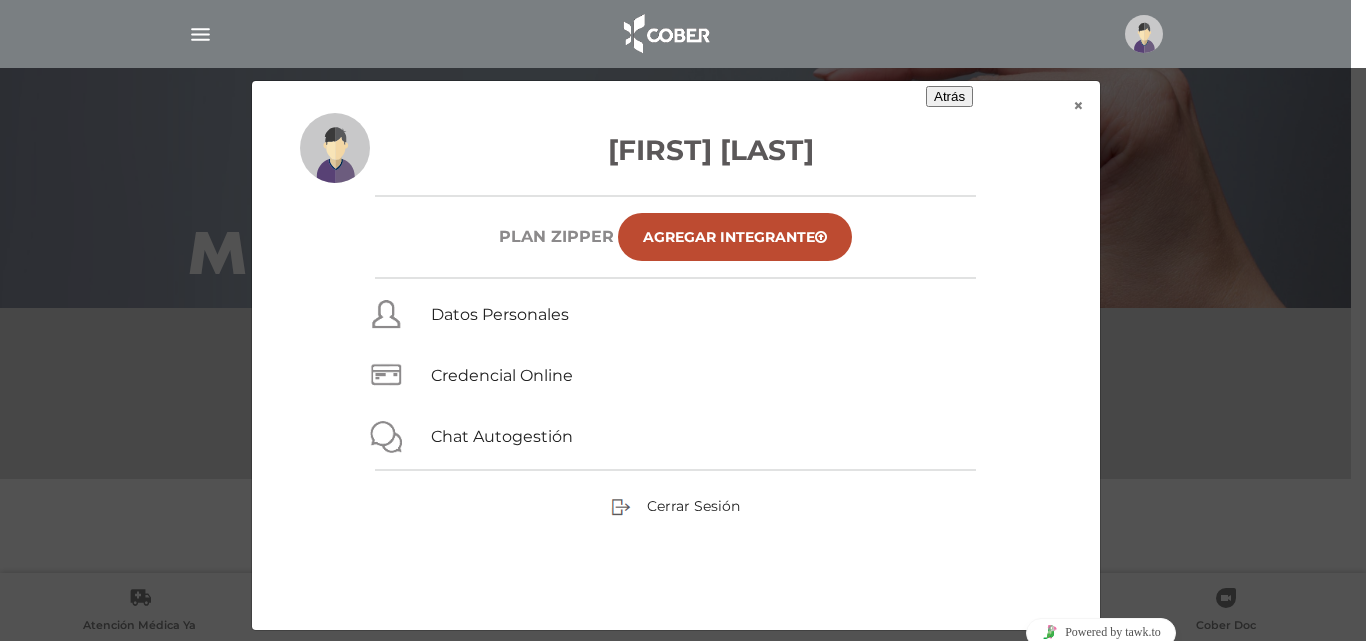 scroll, scrollTop: 0, scrollLeft: 0, axis: both 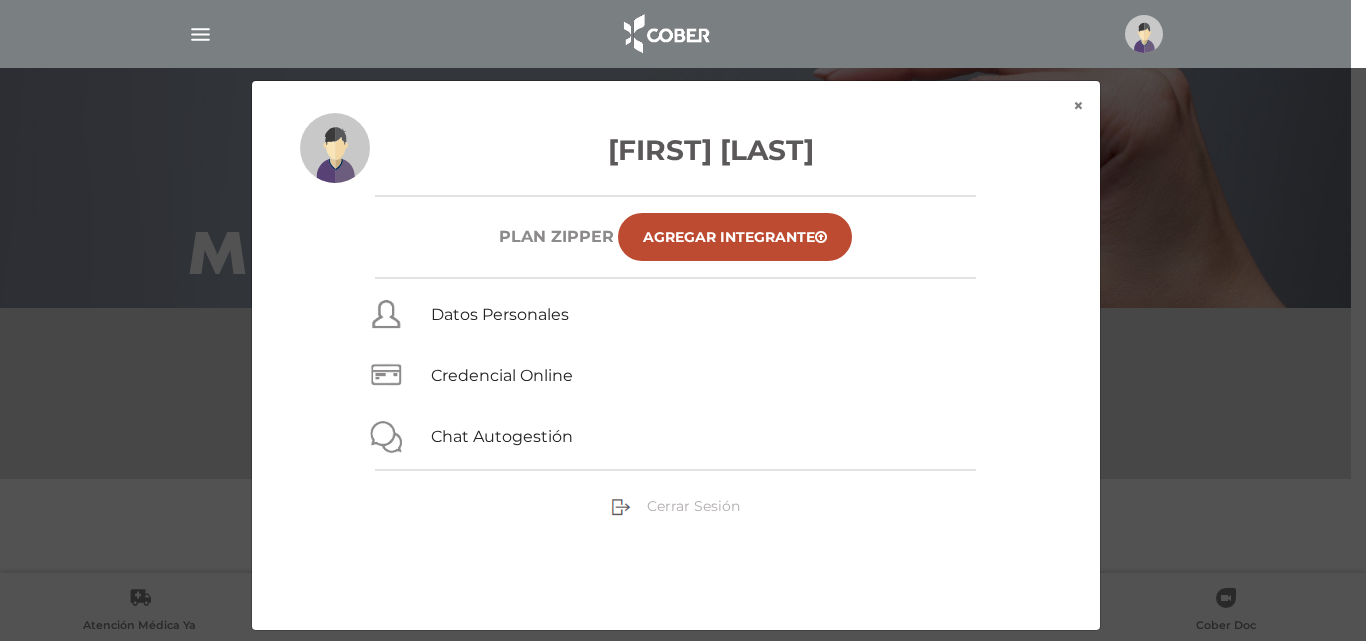 click on "Cerrar Sesión" at bounding box center (693, 506) 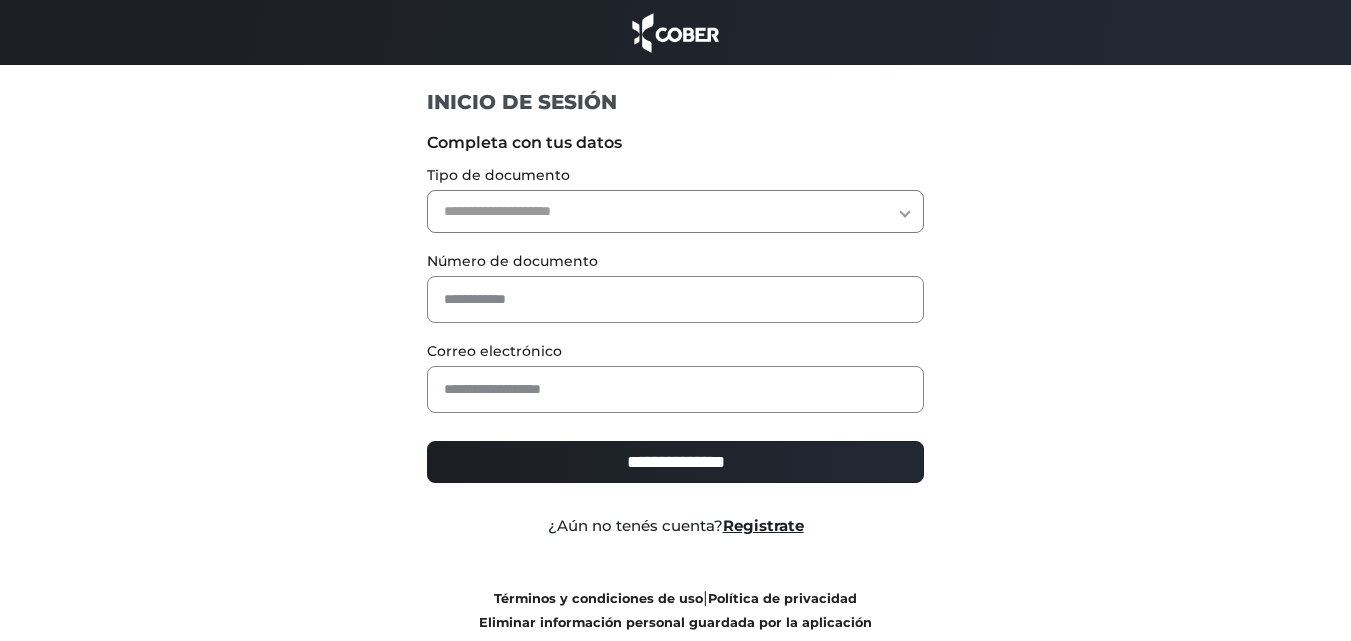scroll, scrollTop: 0, scrollLeft: 0, axis: both 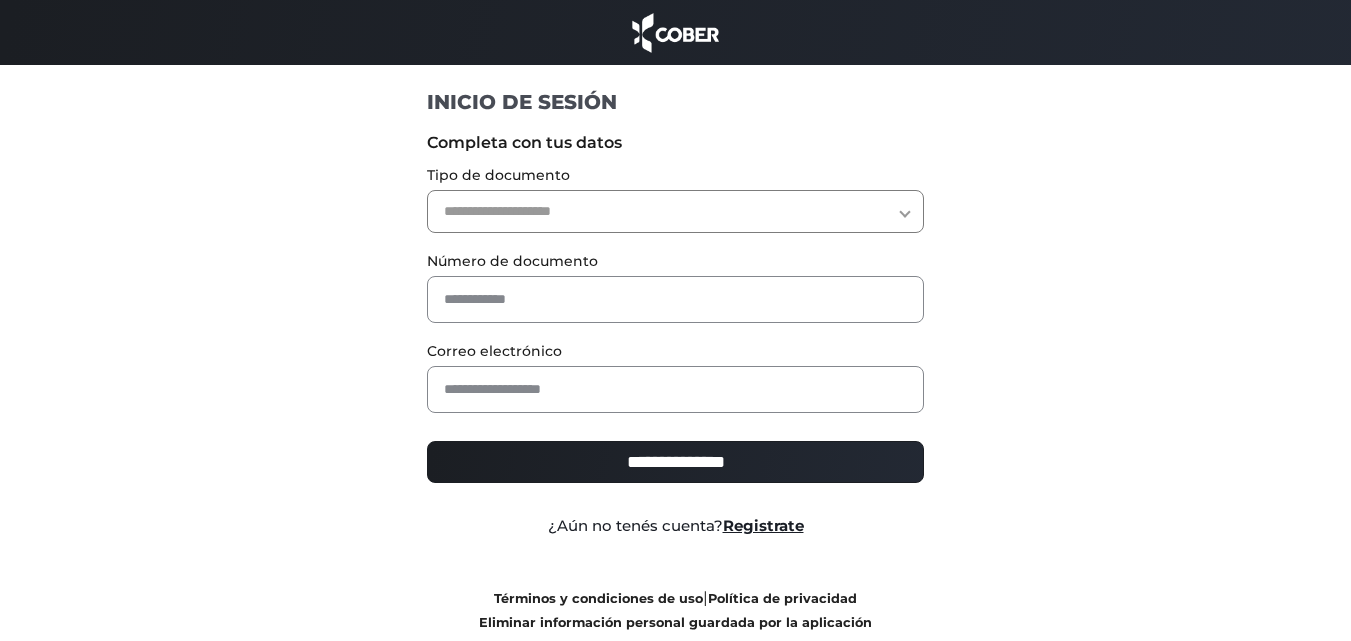 click on "**********" at bounding box center [675, 211] 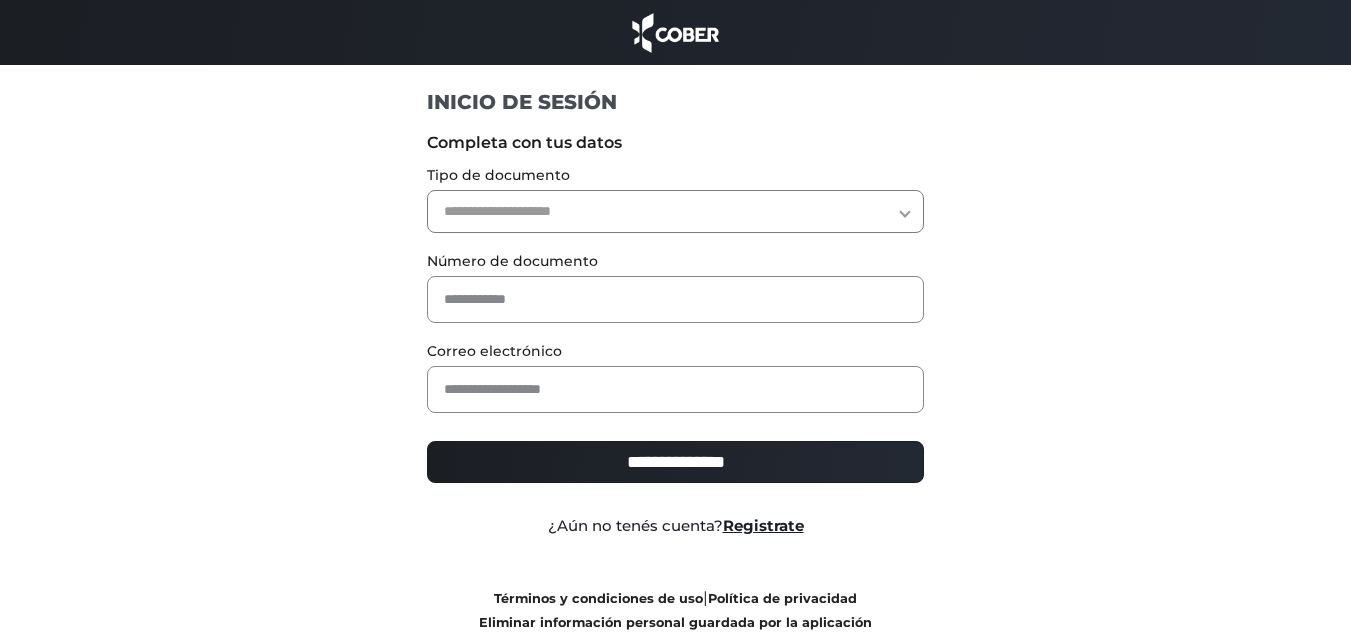 select on "***" 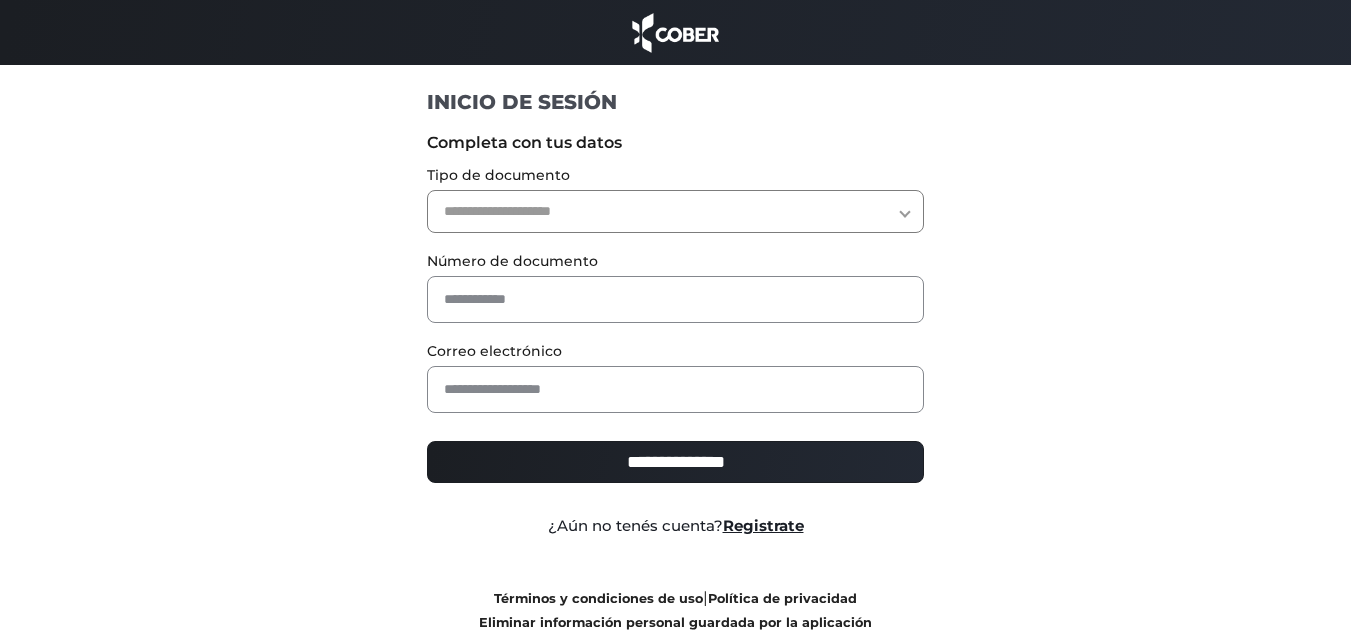 click on "**********" at bounding box center (675, 211) 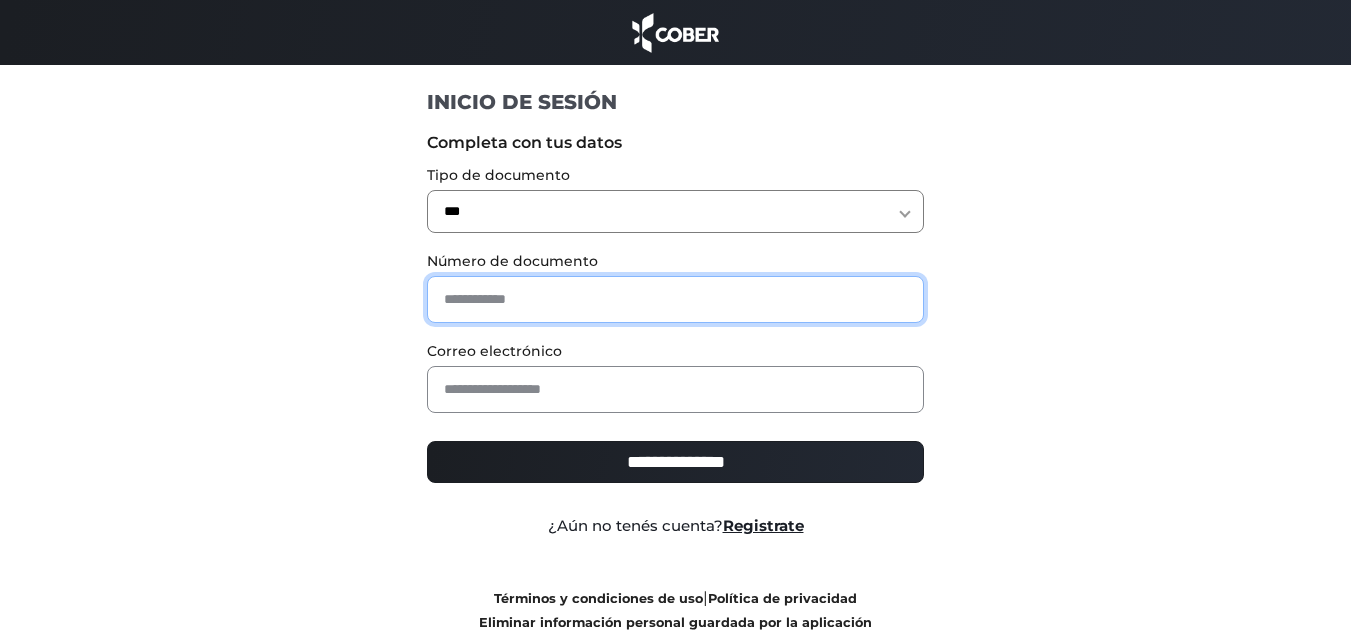 click at bounding box center (675, 299) 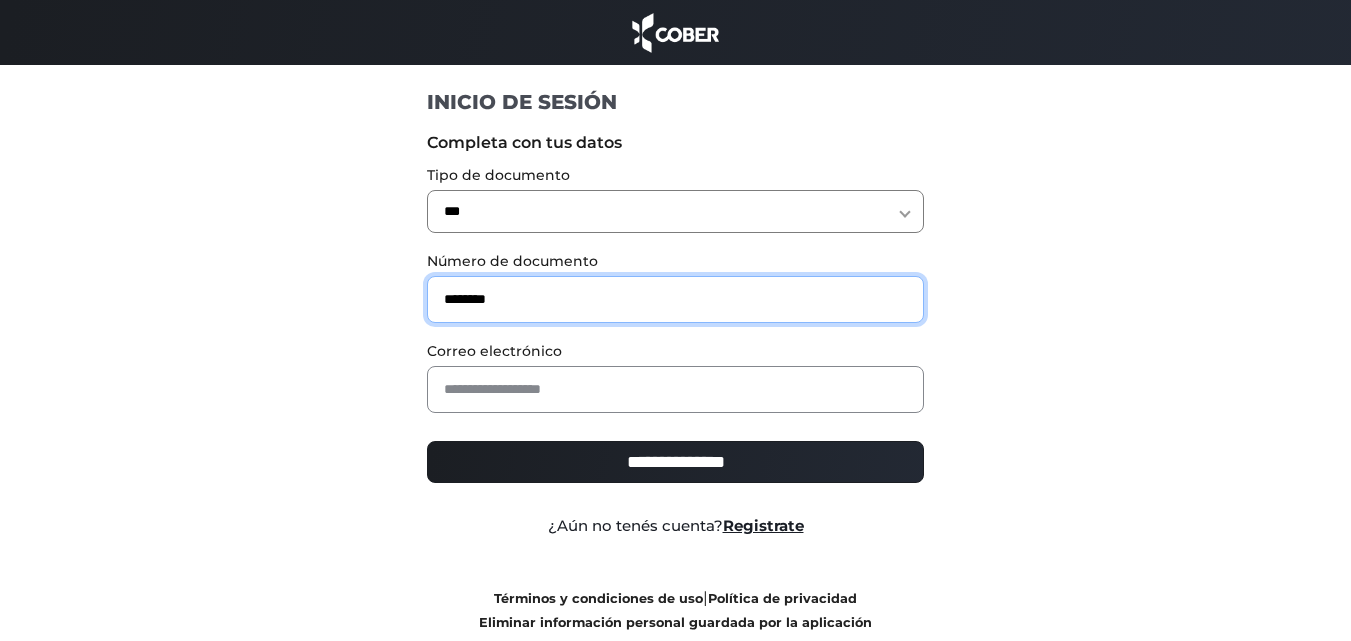 type on "********" 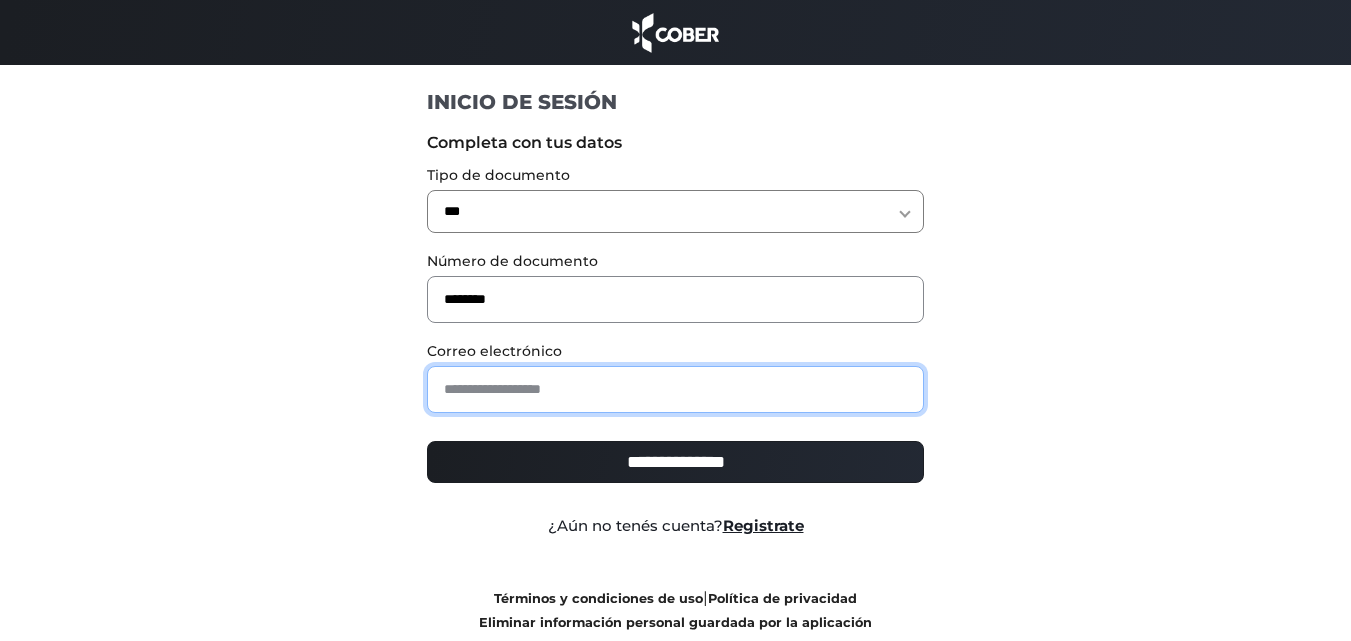 paste on "**********" 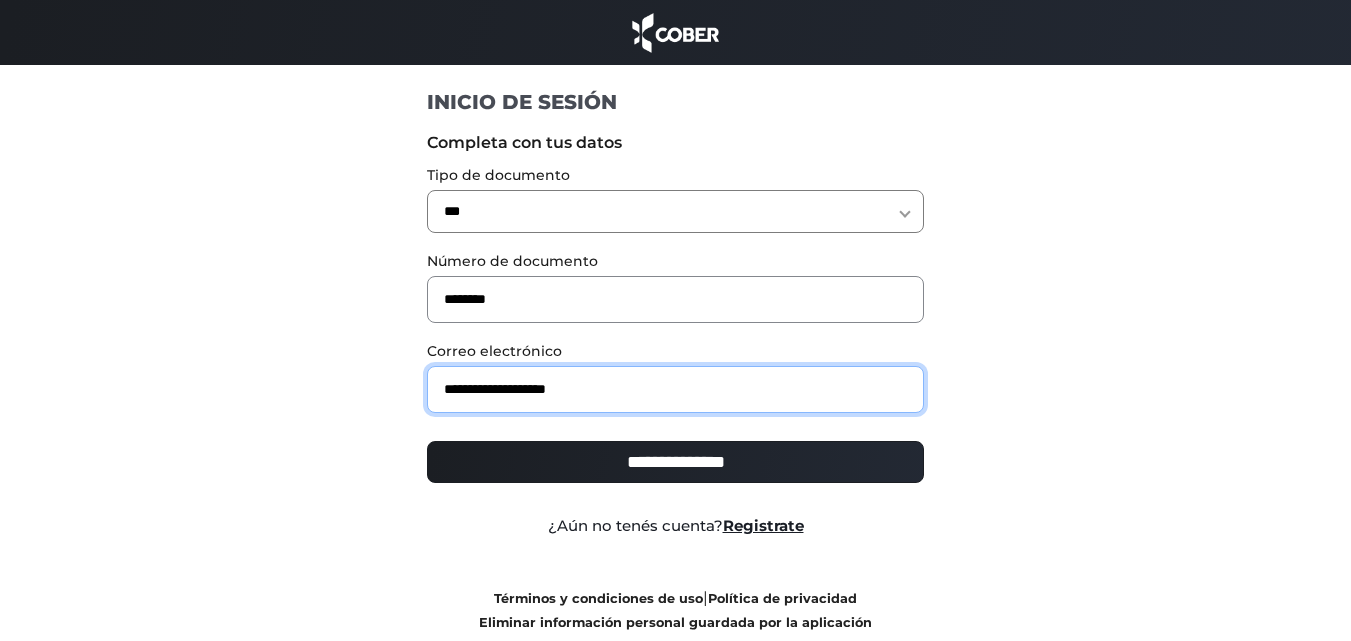 type on "**********" 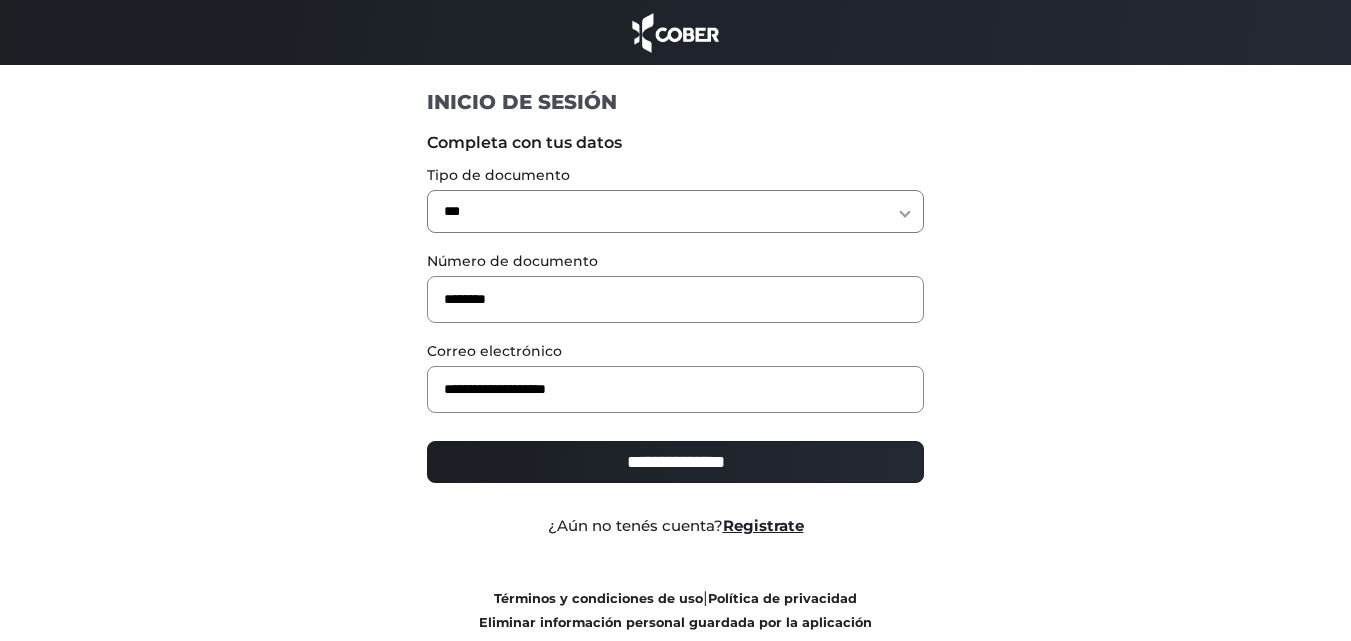 click on "**********" at bounding box center (675, 462) 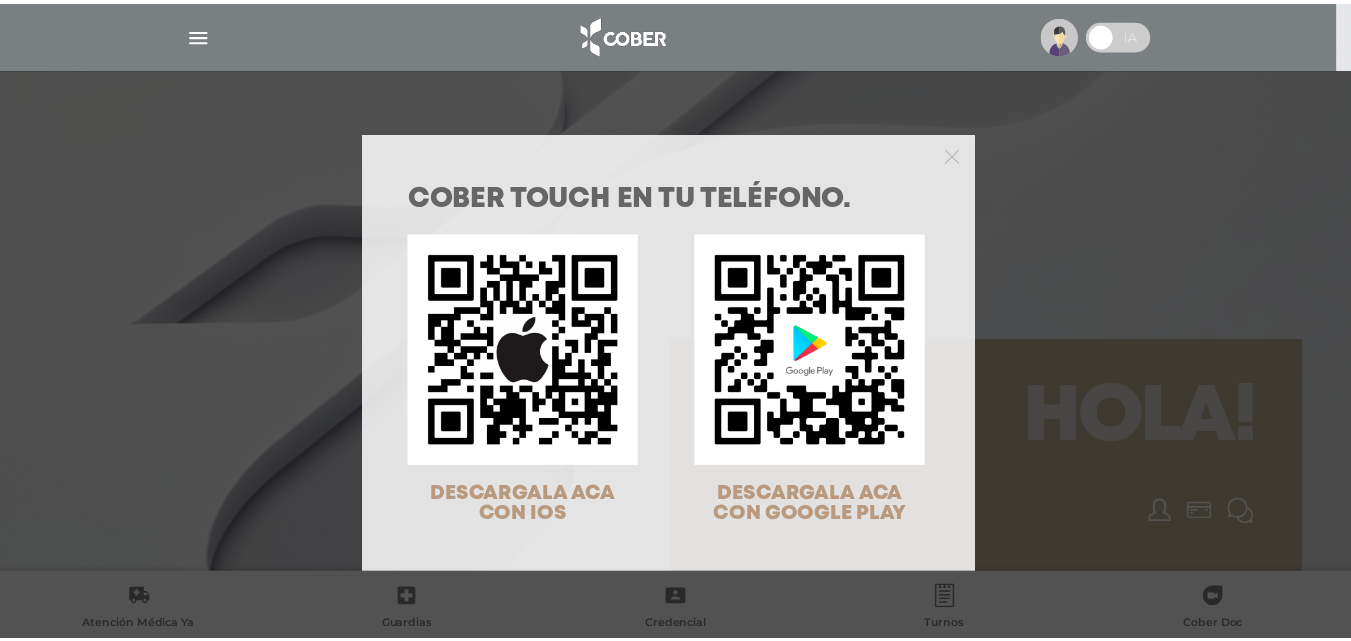 scroll, scrollTop: 0, scrollLeft: 0, axis: both 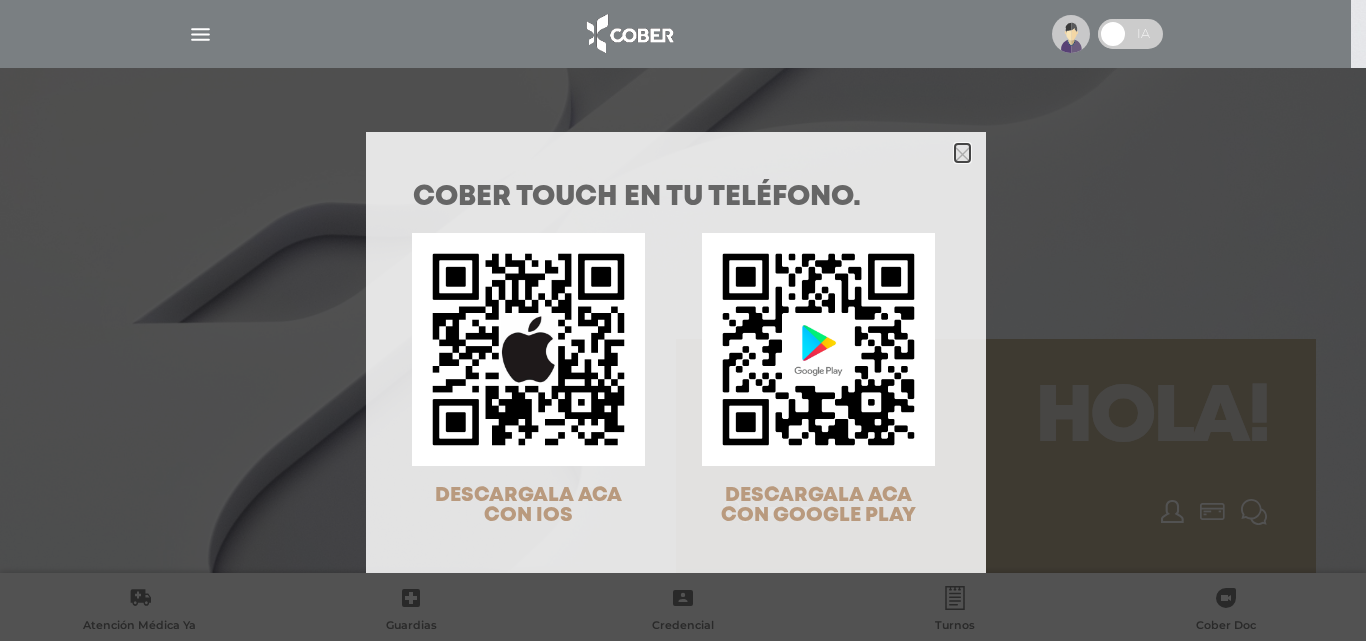 click 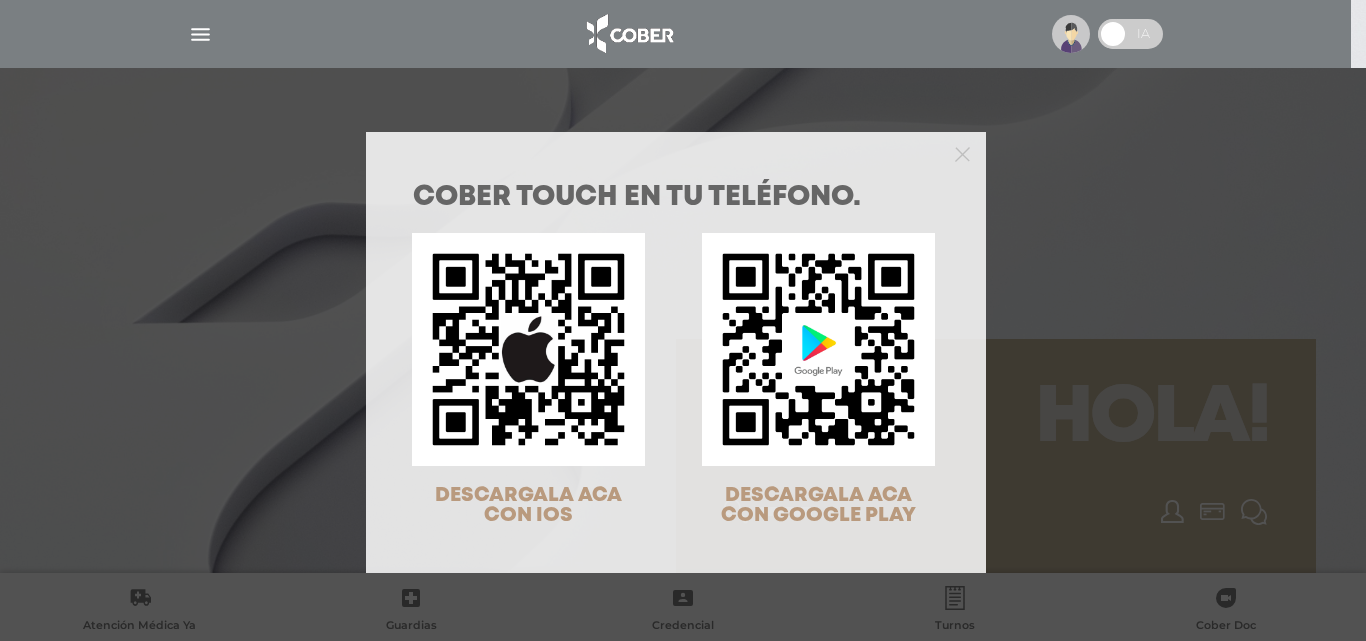 scroll, scrollTop: 0, scrollLeft: 0, axis: both 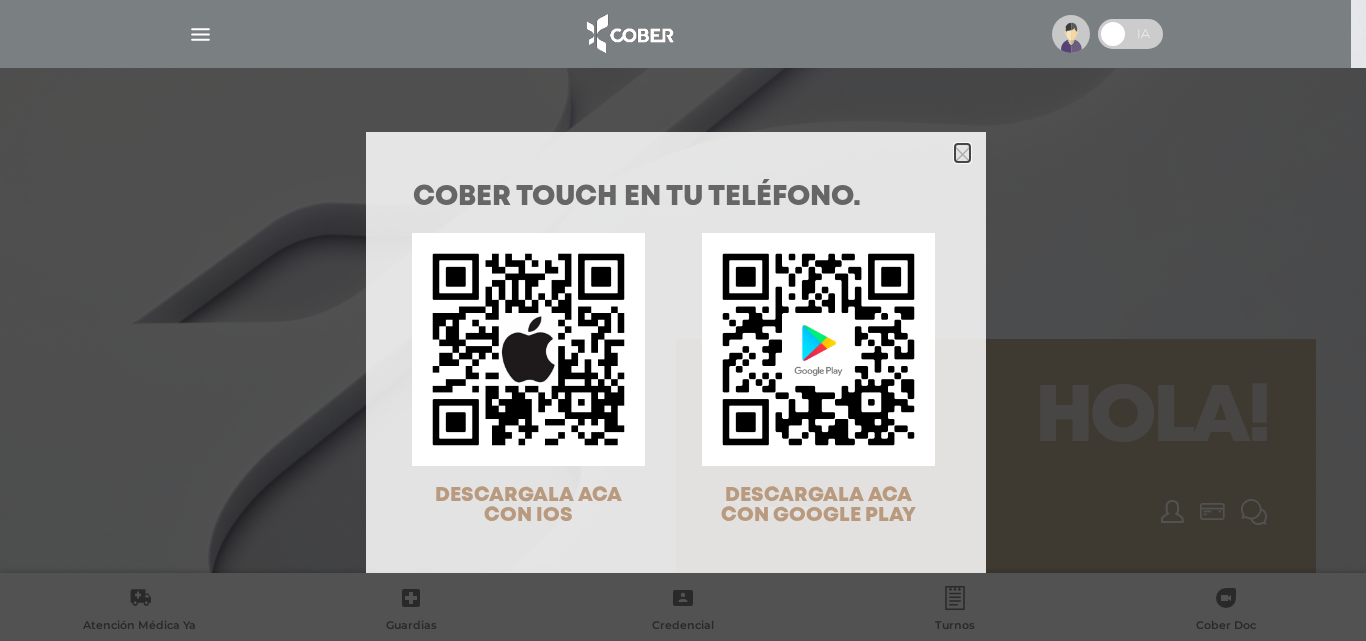 click 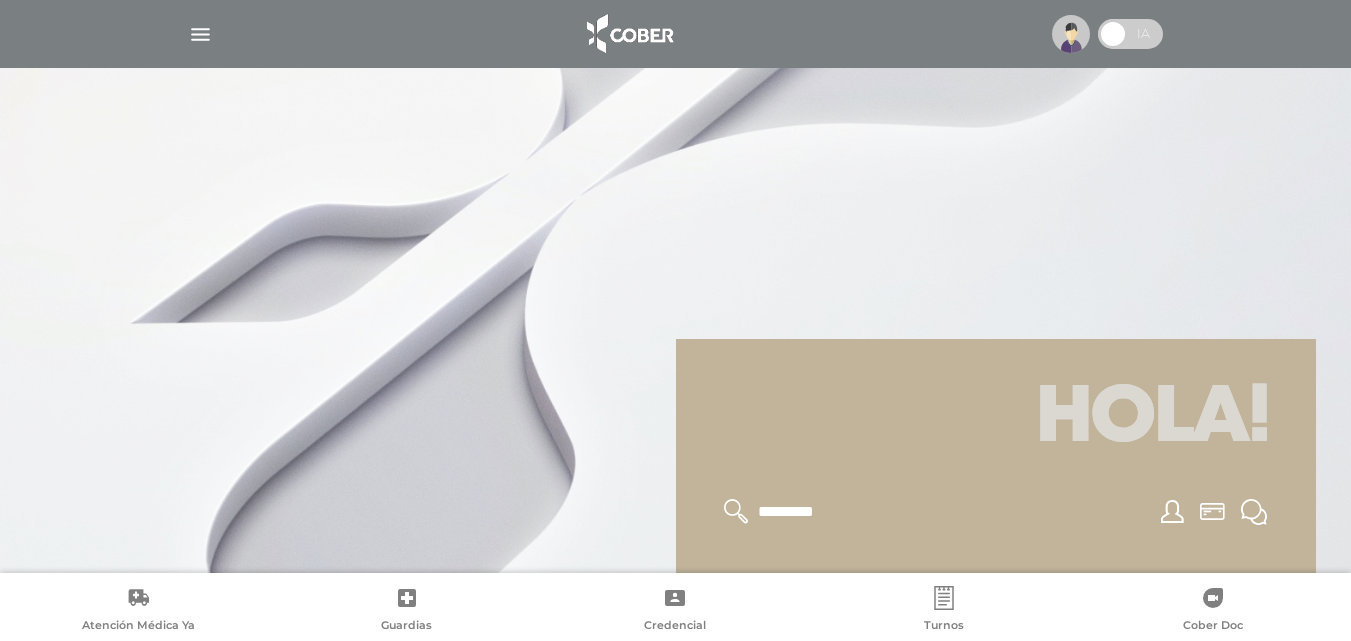 click at bounding box center (200, 34) 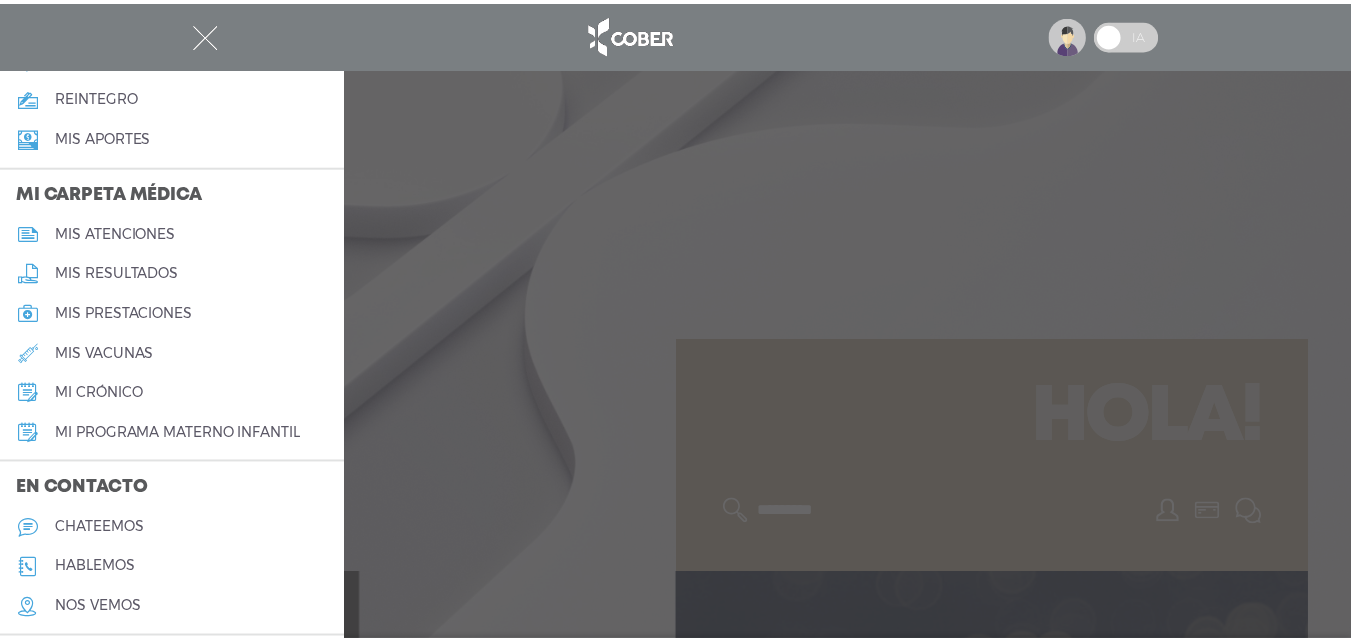 scroll, scrollTop: 879, scrollLeft: 0, axis: vertical 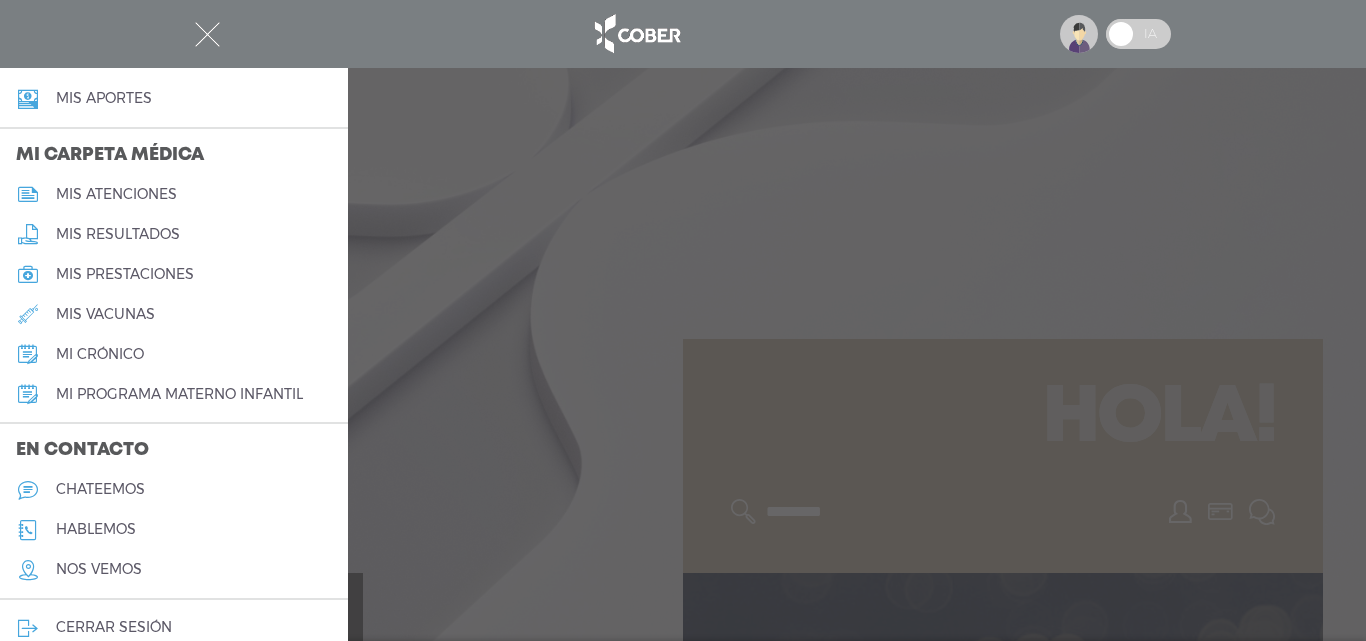 click on "chateemos" at bounding box center [100, 489] 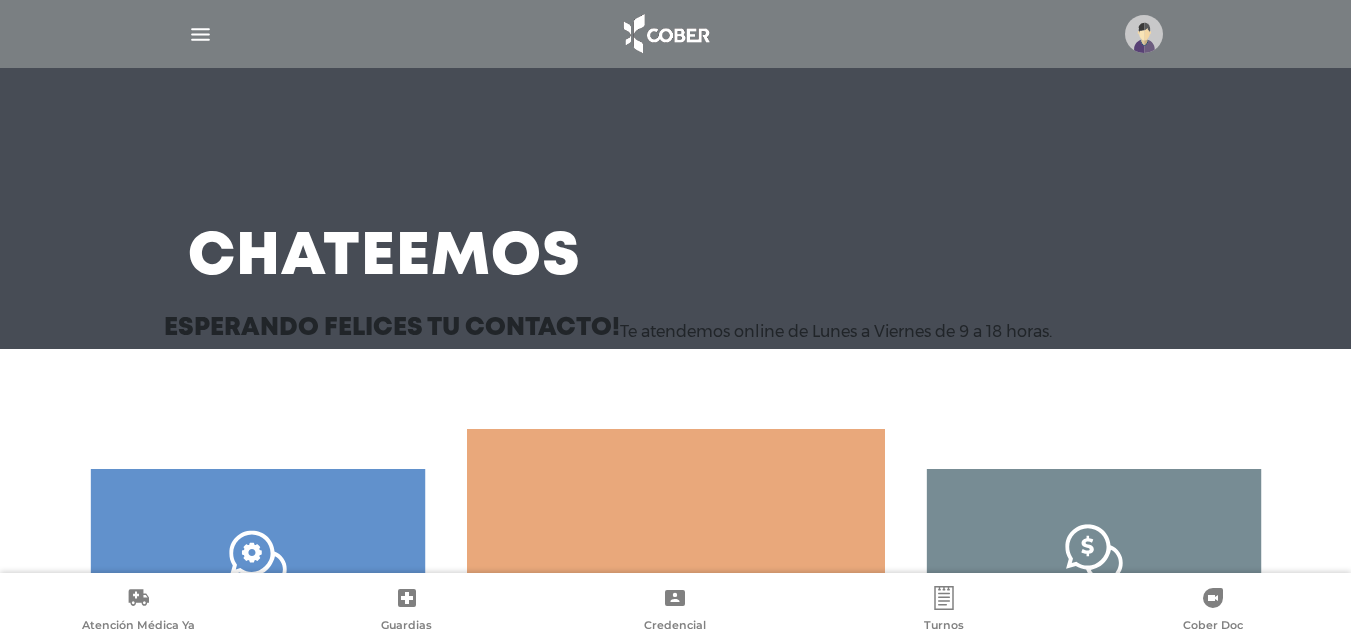 scroll, scrollTop: 0, scrollLeft: 0, axis: both 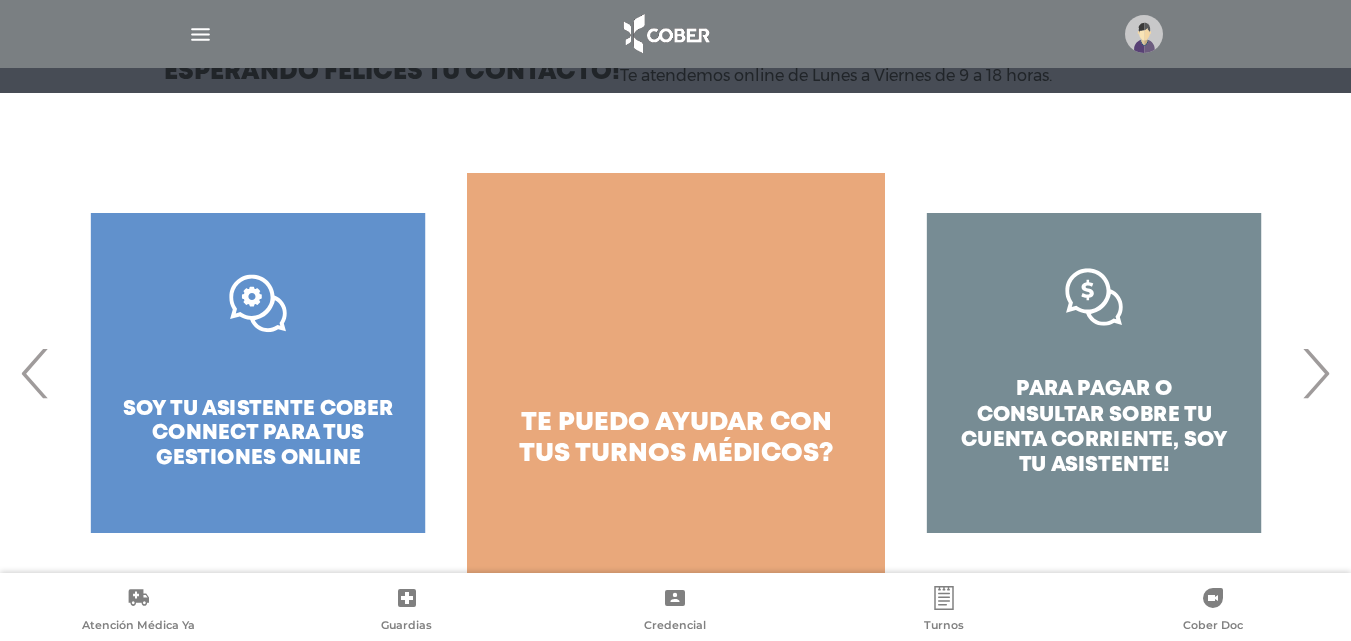 click on "‹" at bounding box center (35, 373) 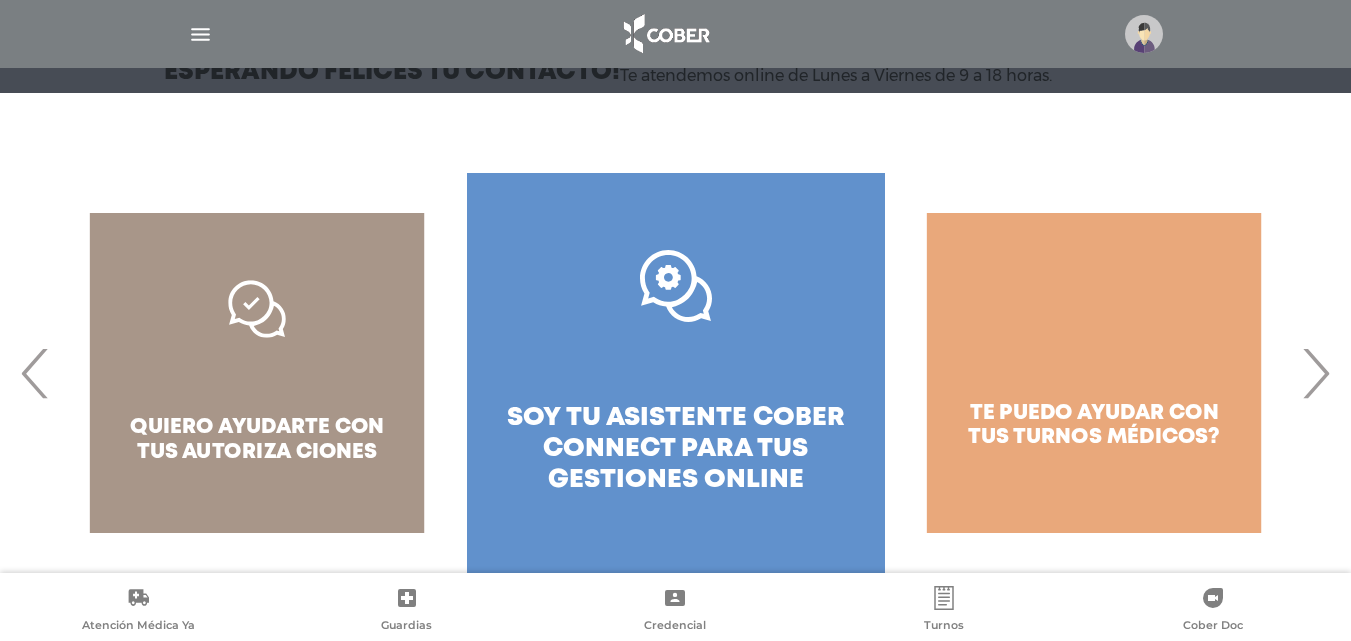 click on "‹" at bounding box center (35, 373) 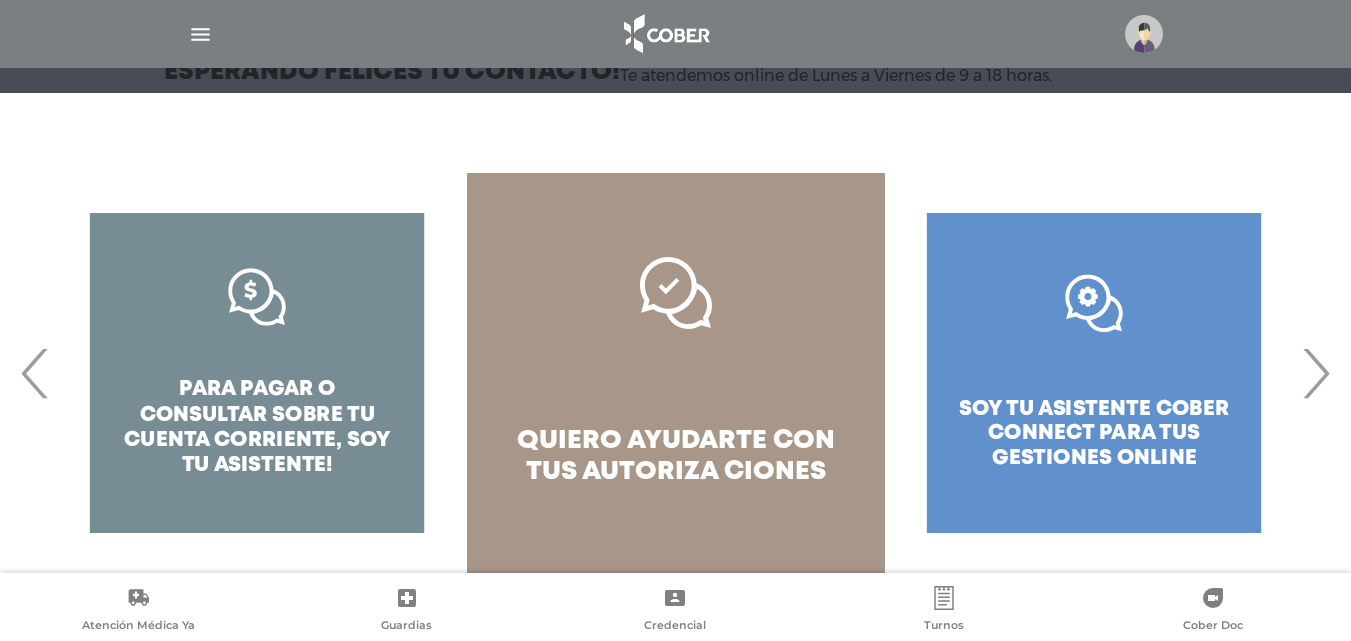 click on "para
pagar o consultar sobre tu cuenta corriente,
soy tu asistente!" at bounding box center [257, 373] 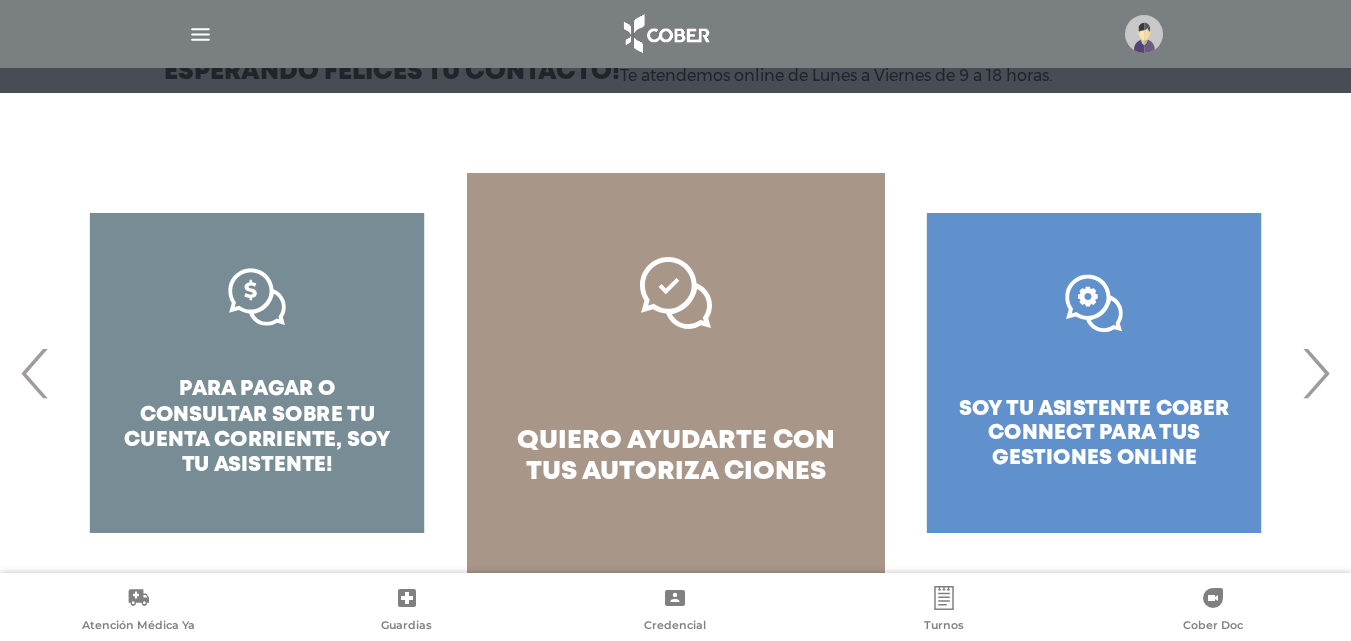 click on "›" at bounding box center (1315, 373) 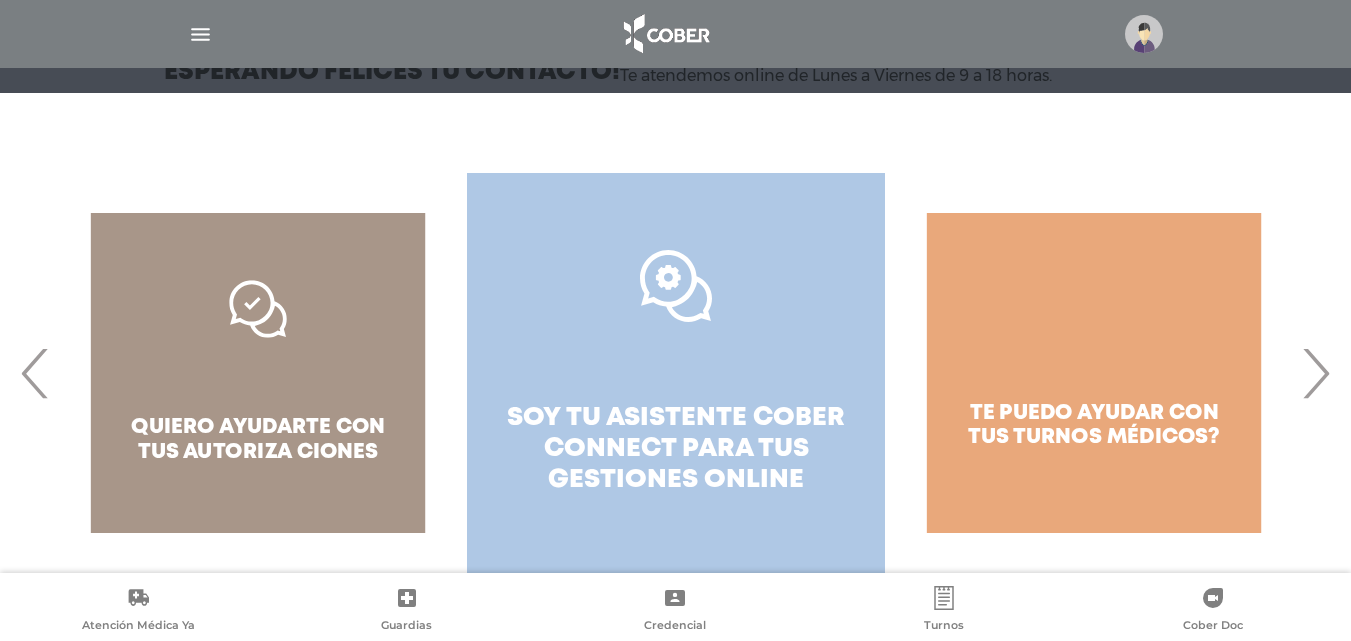 click on ".st0{fill:#FFFFFF;}
soy tu asistente cober connect para tus
gestiones online" at bounding box center [676, 373] 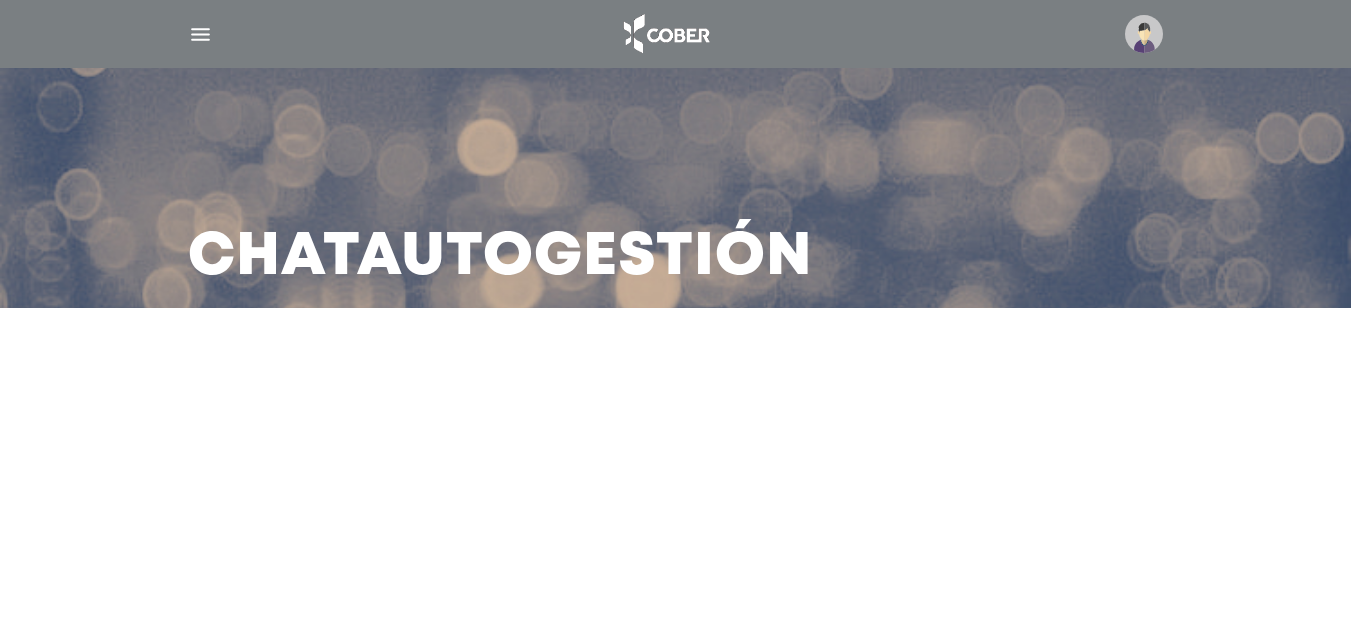 scroll, scrollTop: 0, scrollLeft: 0, axis: both 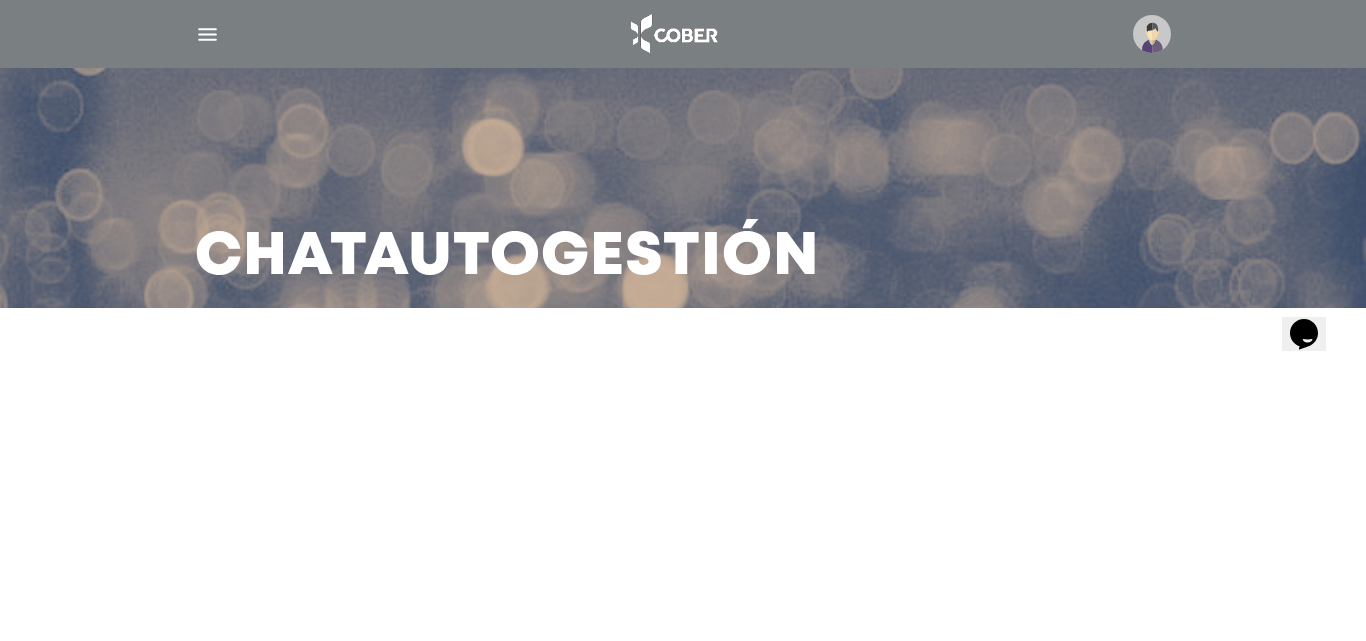 drag, startPoint x: 1365, startPoint y: 166, endPoint x: 1365, endPoint y: 524, distance: 358 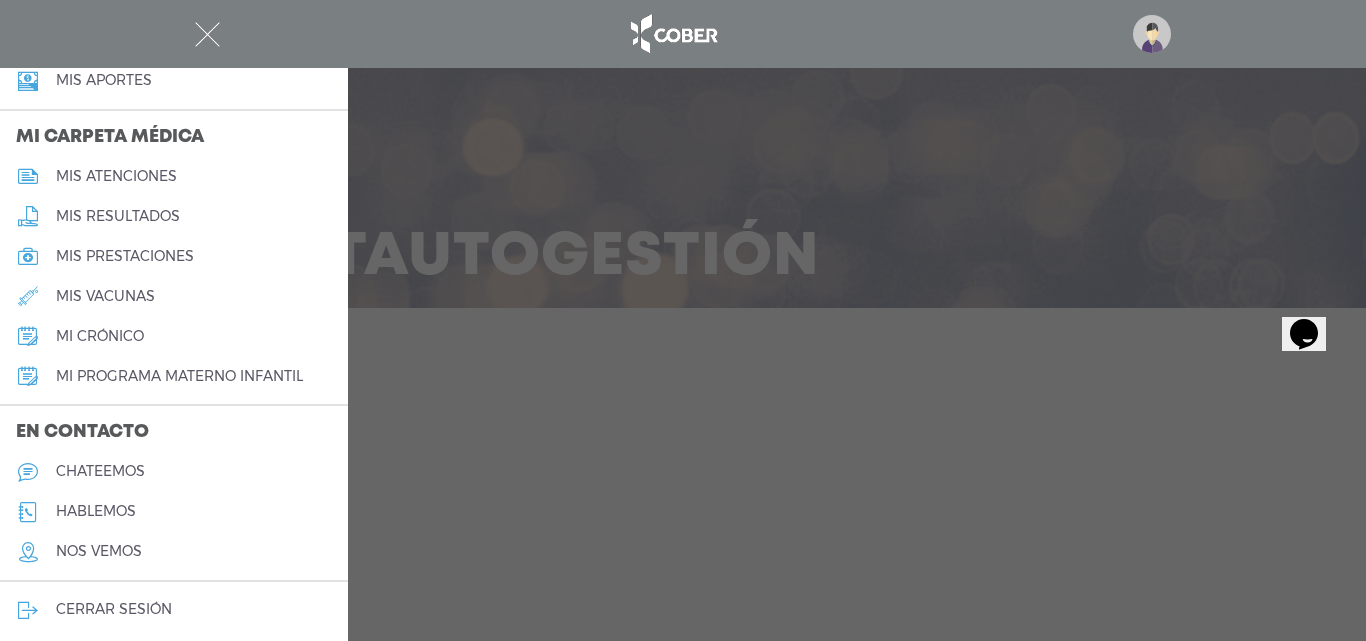 scroll, scrollTop: 902, scrollLeft: 0, axis: vertical 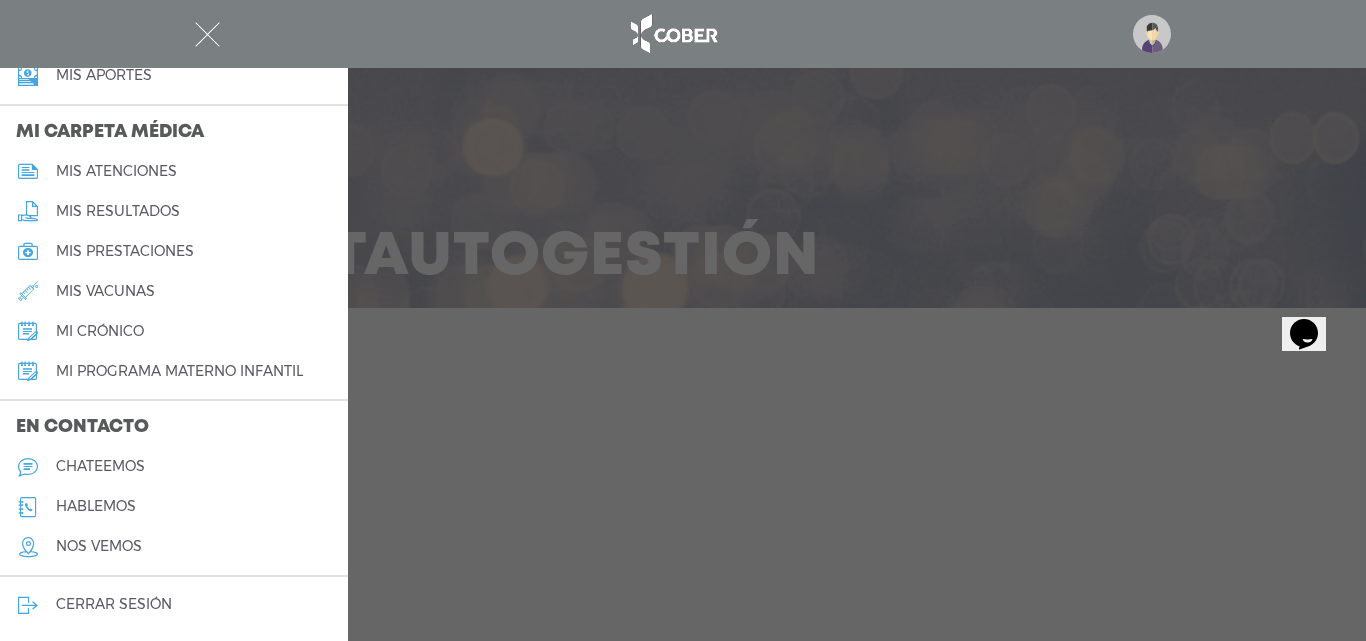 click on "chateemos" at bounding box center [100, 466] 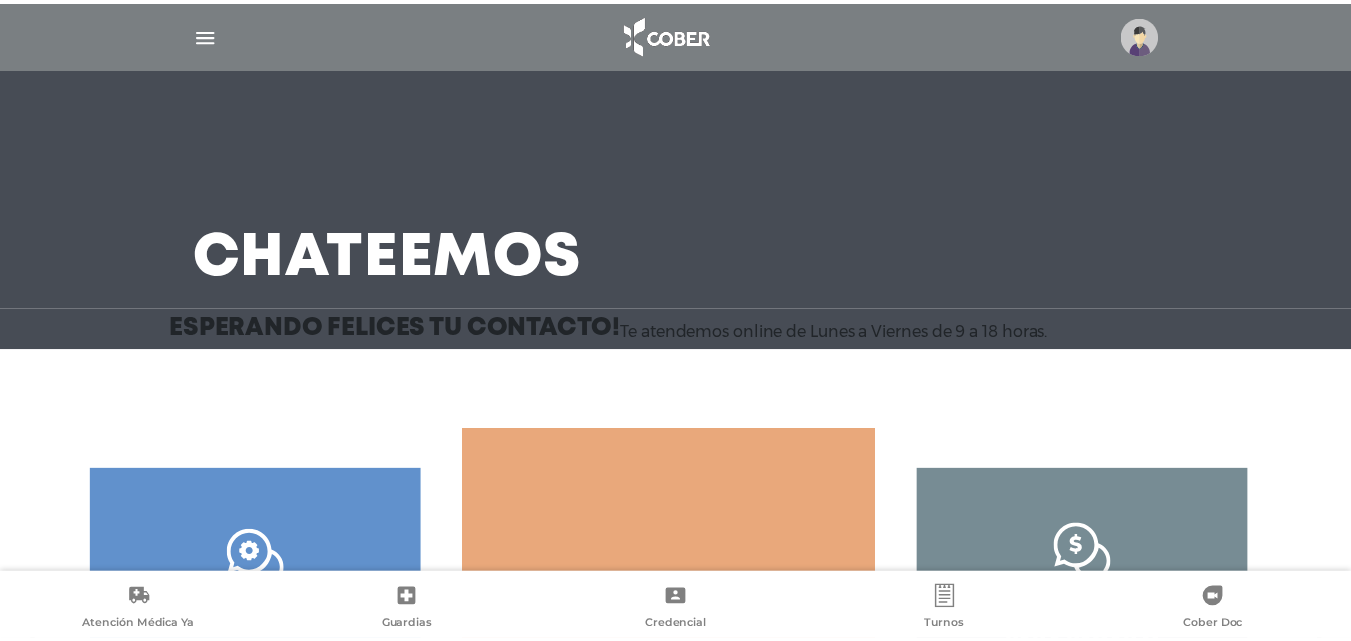 scroll, scrollTop: 0, scrollLeft: 0, axis: both 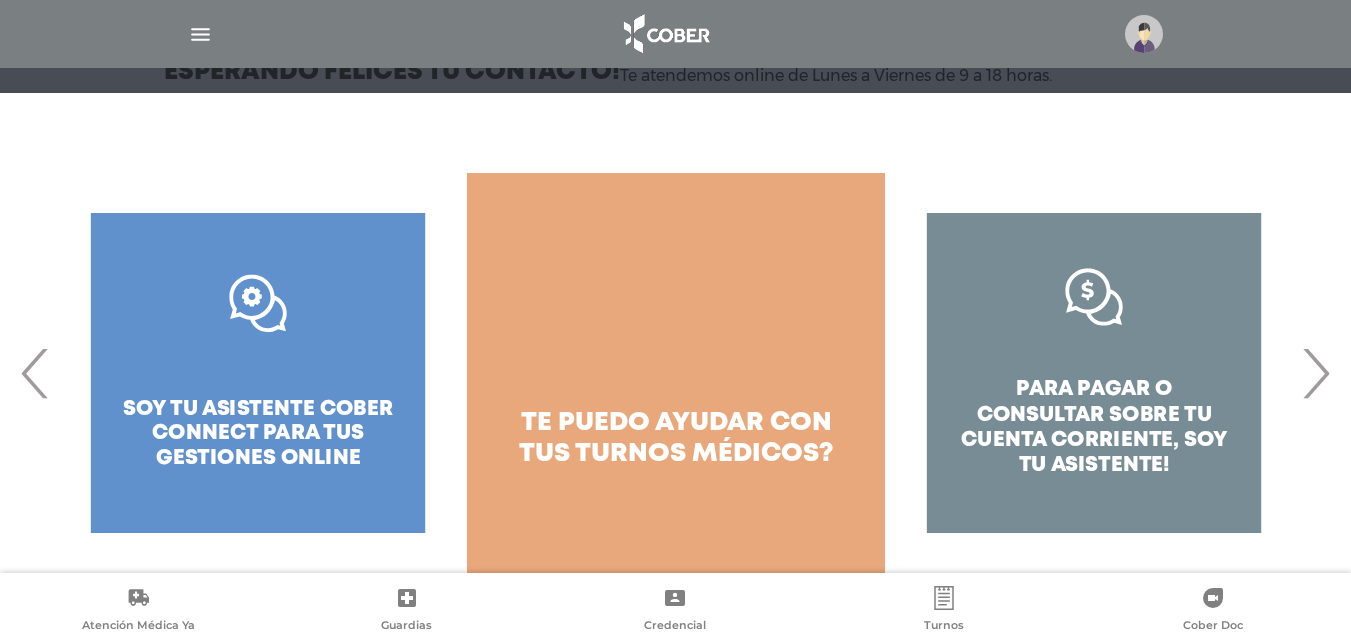 click on "‹" at bounding box center [35, 373] 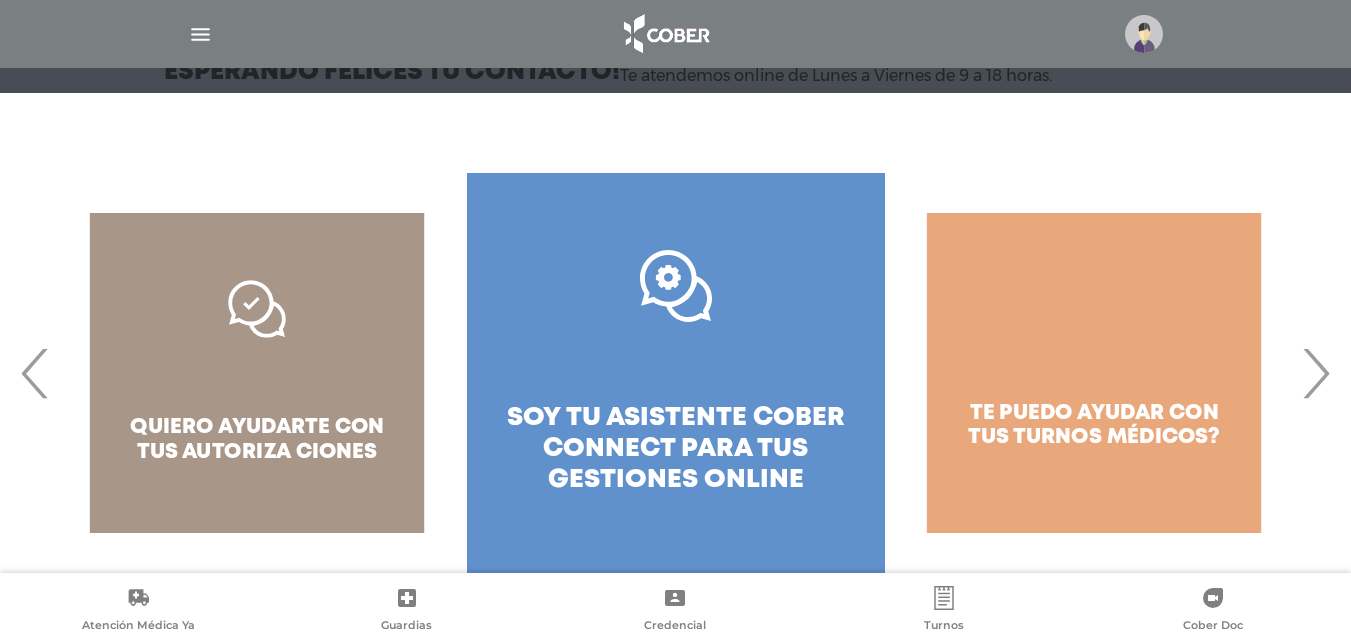 click on "‹" at bounding box center [35, 373] 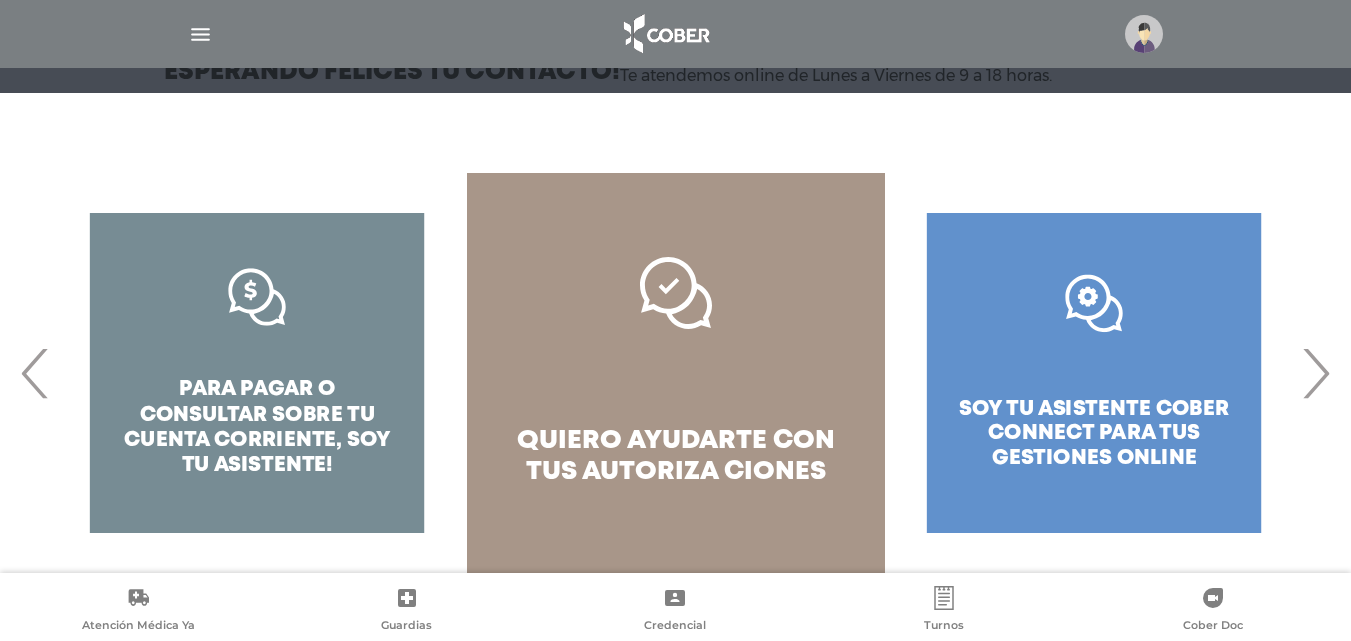 click on "quiero ayudarte con tus
autoriza ciones" at bounding box center (676, 373) 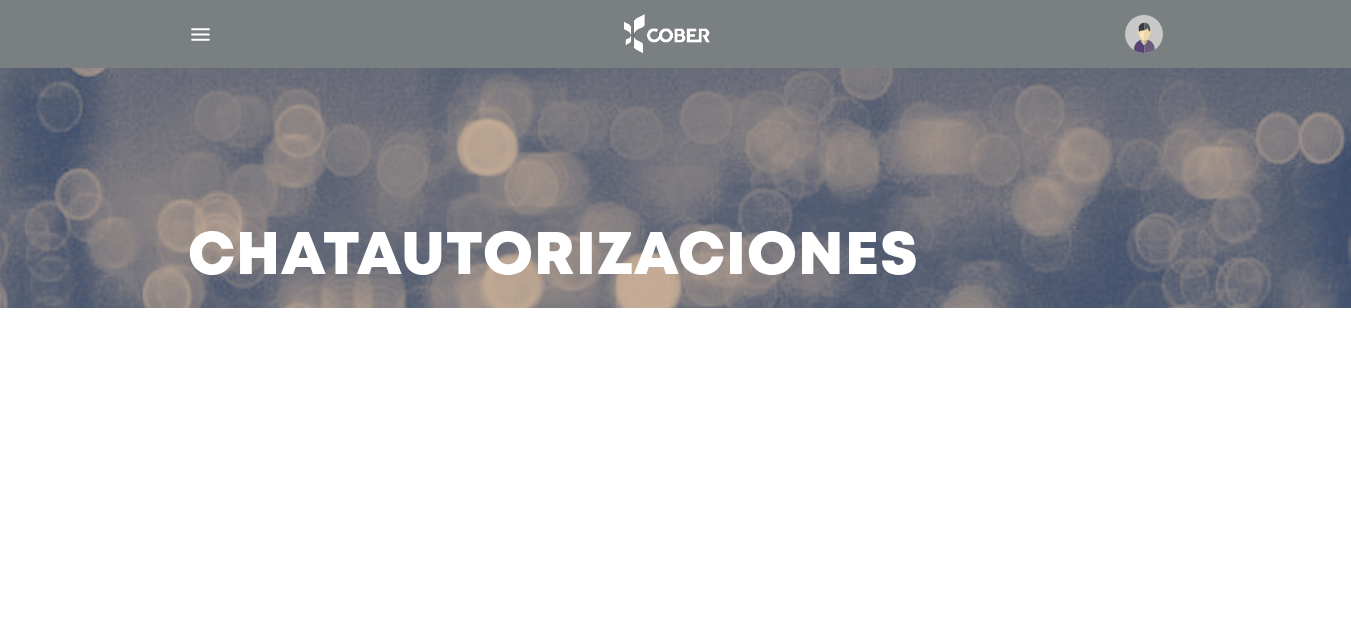 scroll, scrollTop: 0, scrollLeft: 0, axis: both 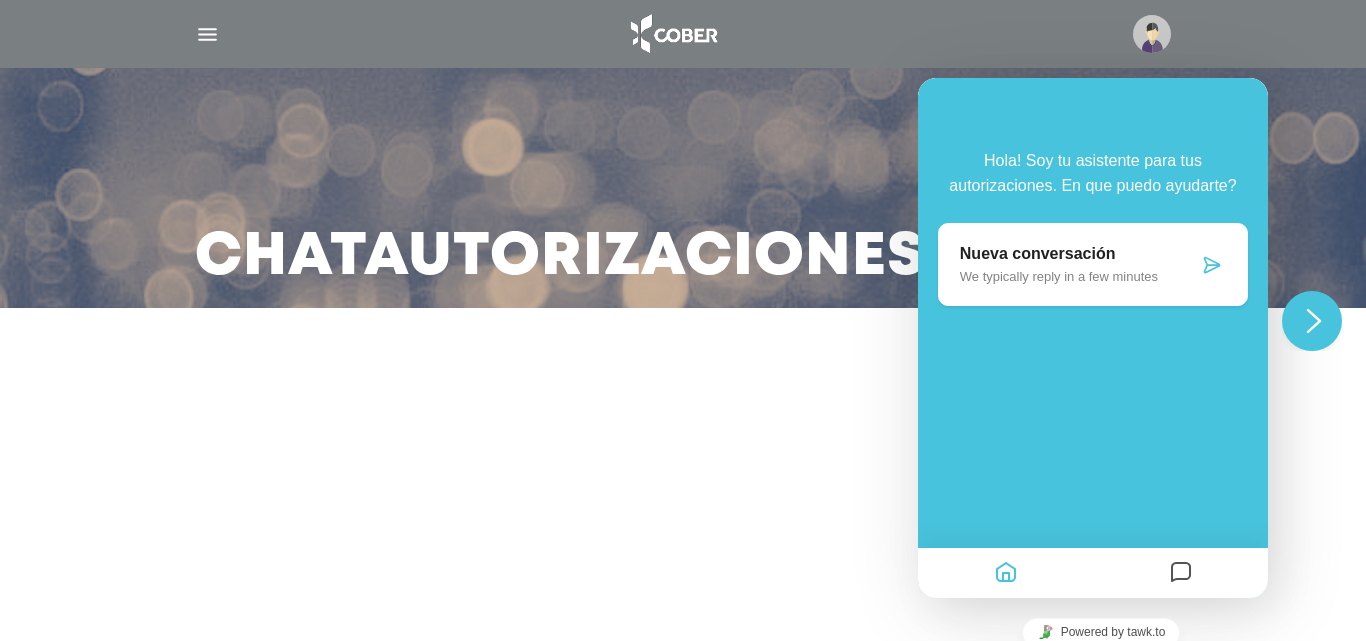 drag, startPoint x: 1365, startPoint y: 172, endPoint x: 1365, endPoint y: 370, distance: 198 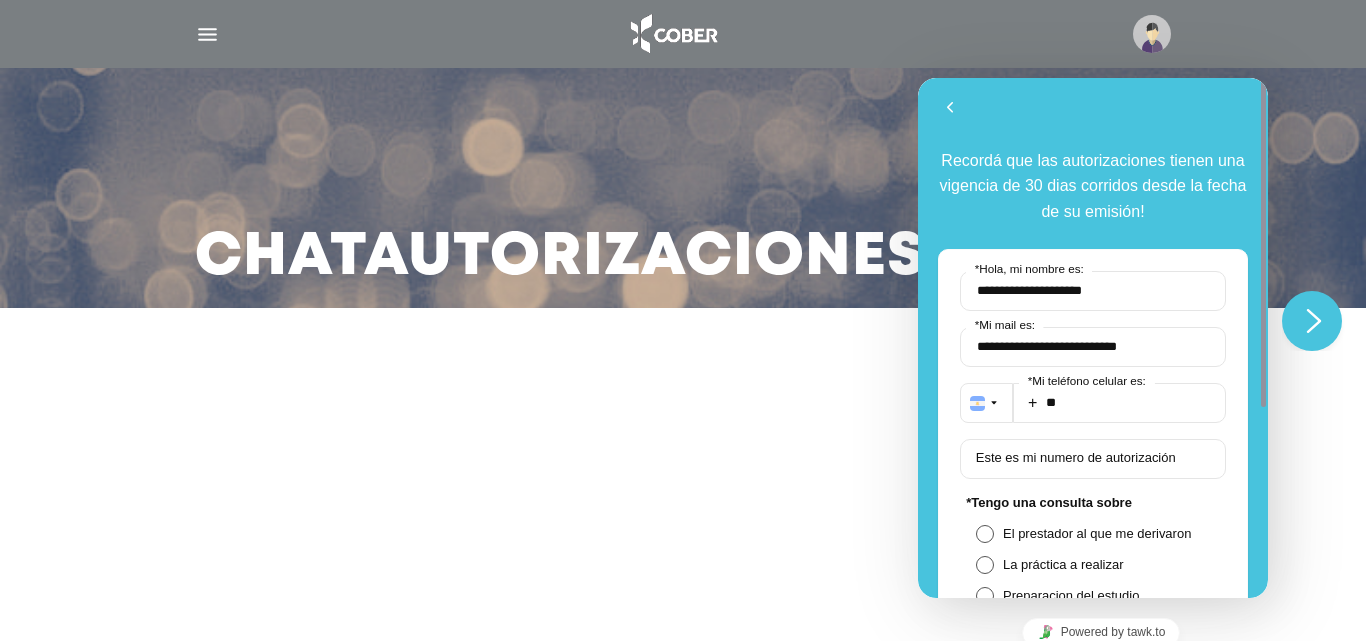 click at bounding box center [1152, 34] 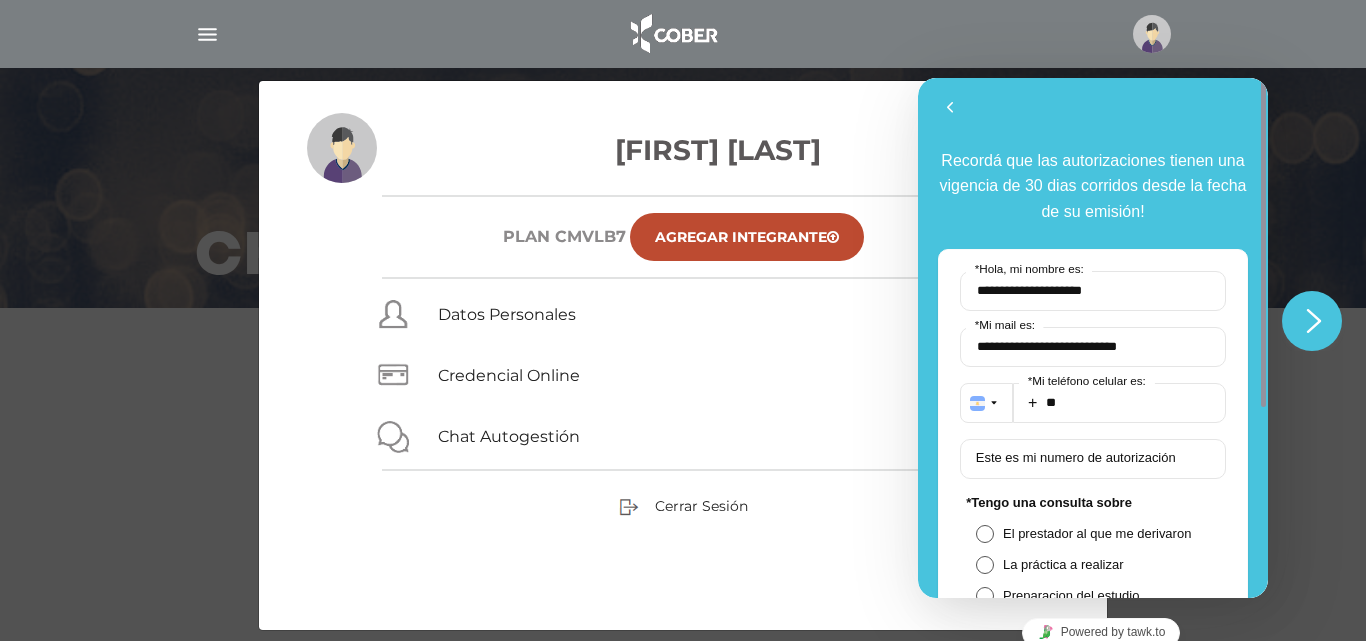 click at bounding box center (1152, 34) 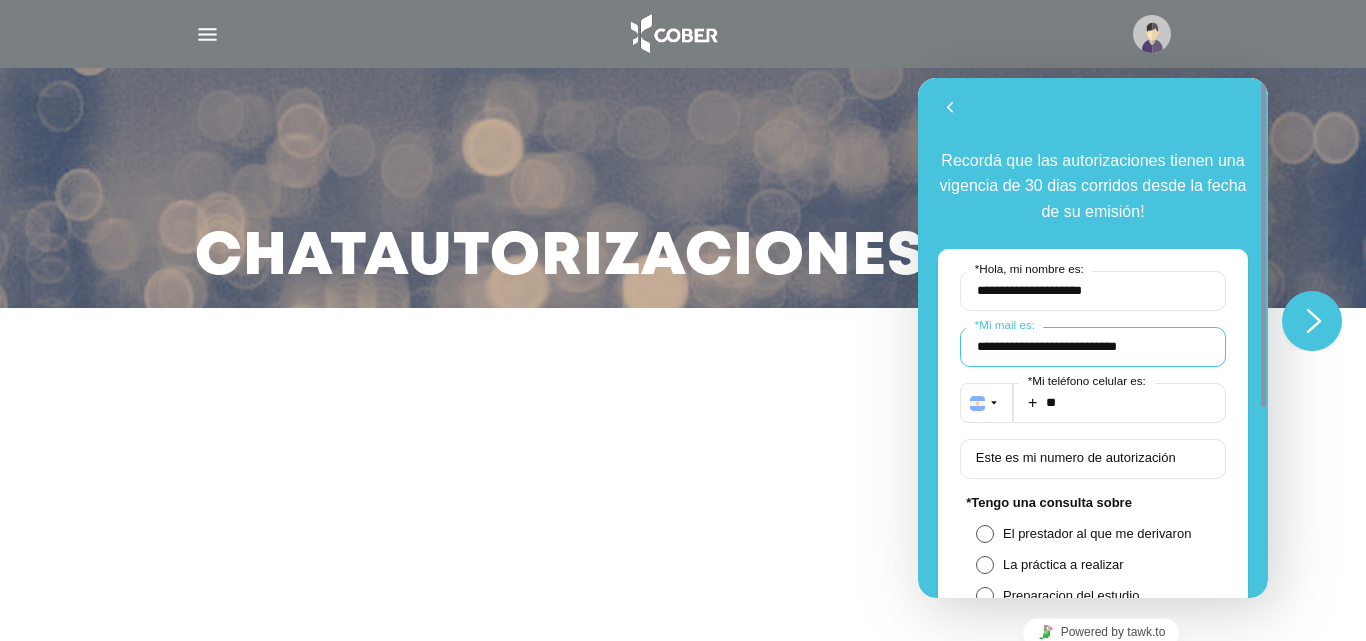 drag, startPoint x: 1176, startPoint y: 343, endPoint x: 1773, endPoint y: 443, distance: 605.31726 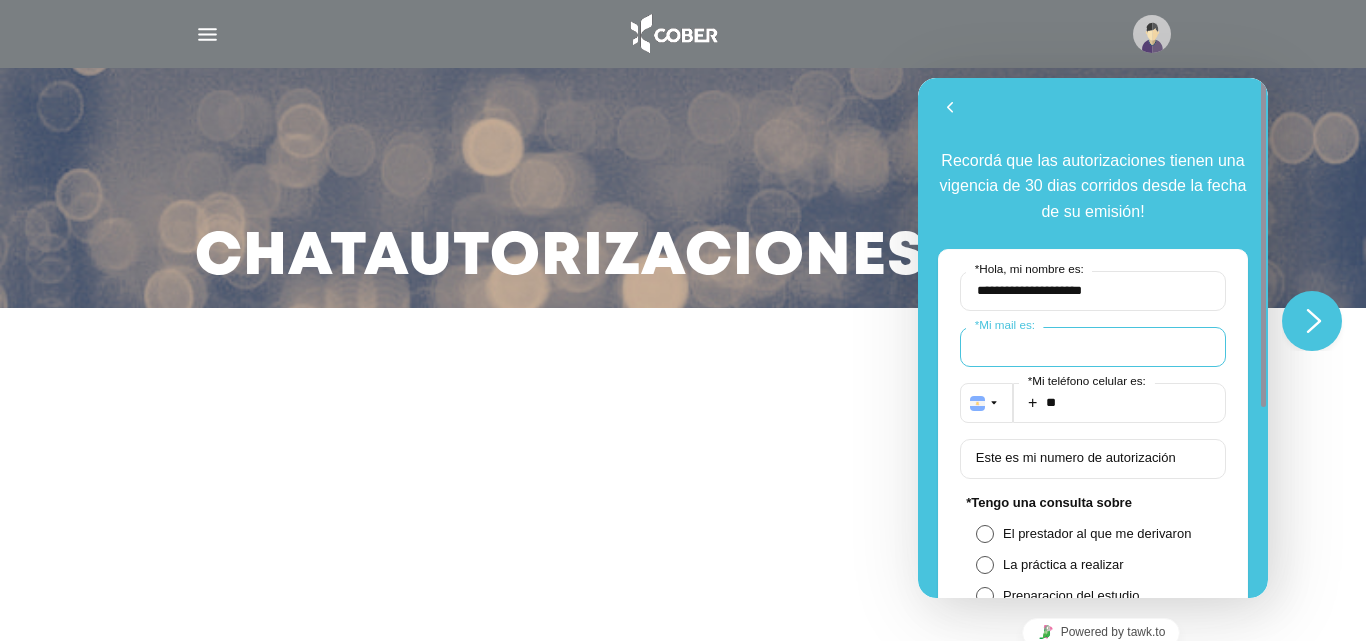 type 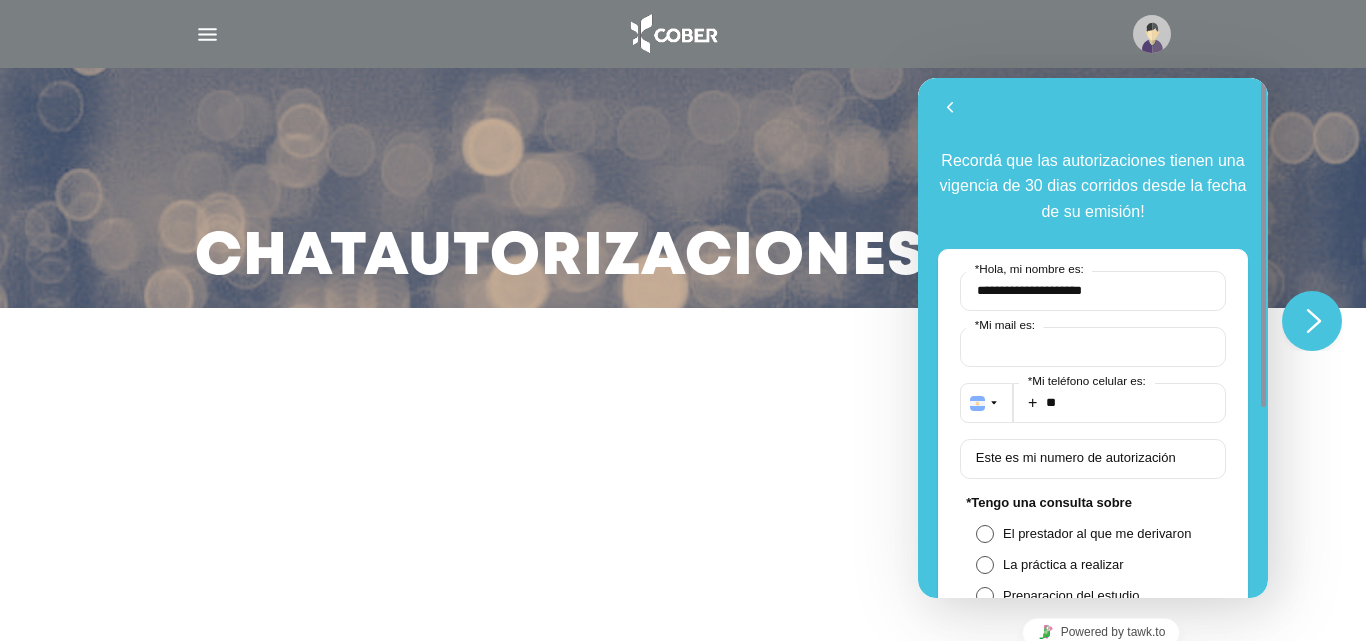 scroll, scrollTop: 300, scrollLeft: 0, axis: vertical 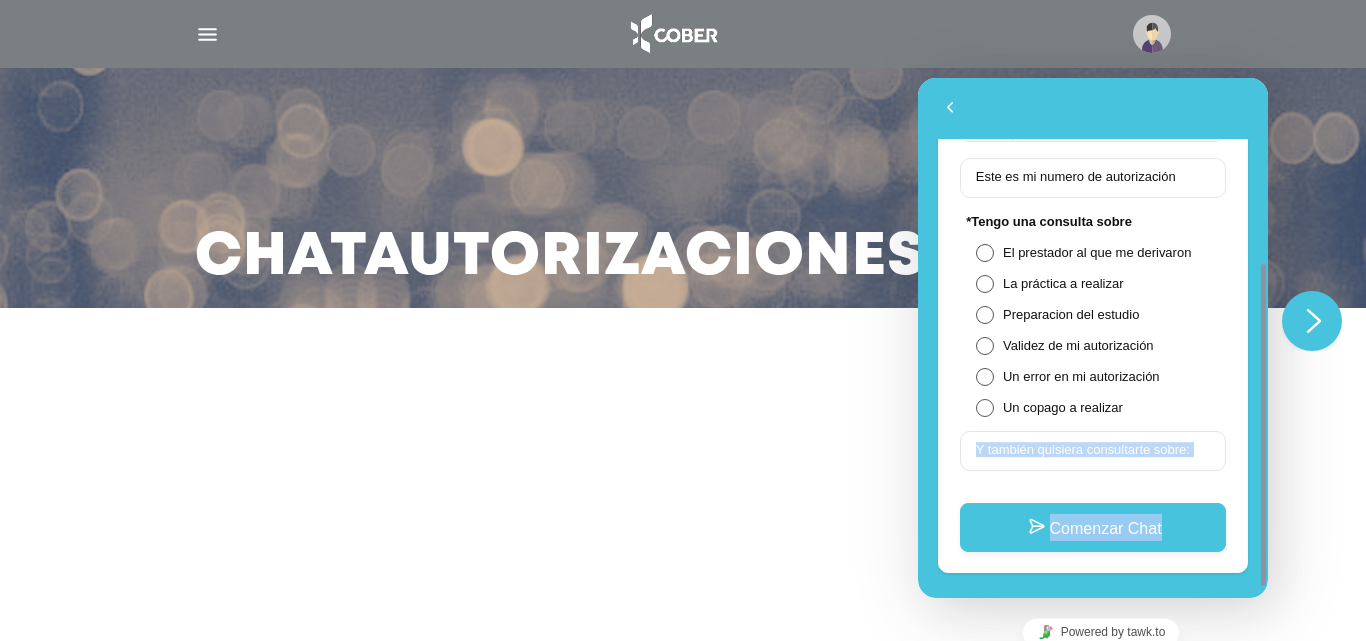 drag, startPoint x: 1267, startPoint y: 259, endPoint x: 1278, endPoint y: 284, distance: 27.313 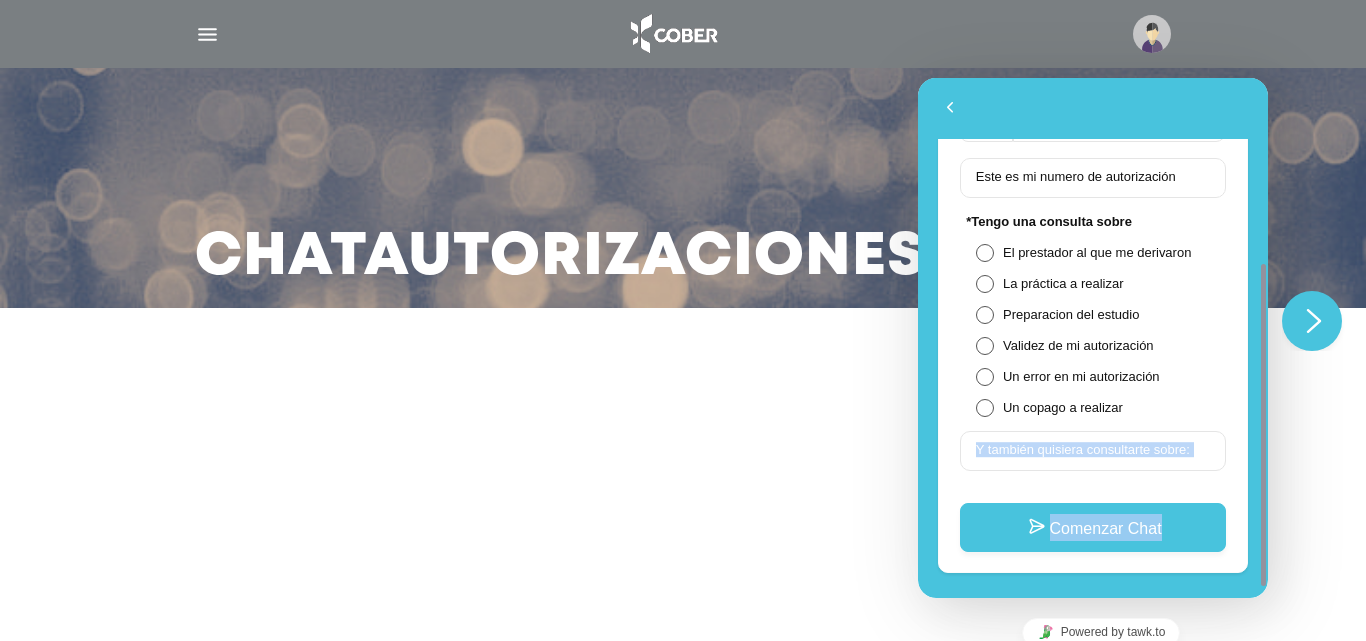 drag, startPoint x: 1263, startPoint y: 291, endPoint x: 1265, endPoint y: 273, distance: 18.110771 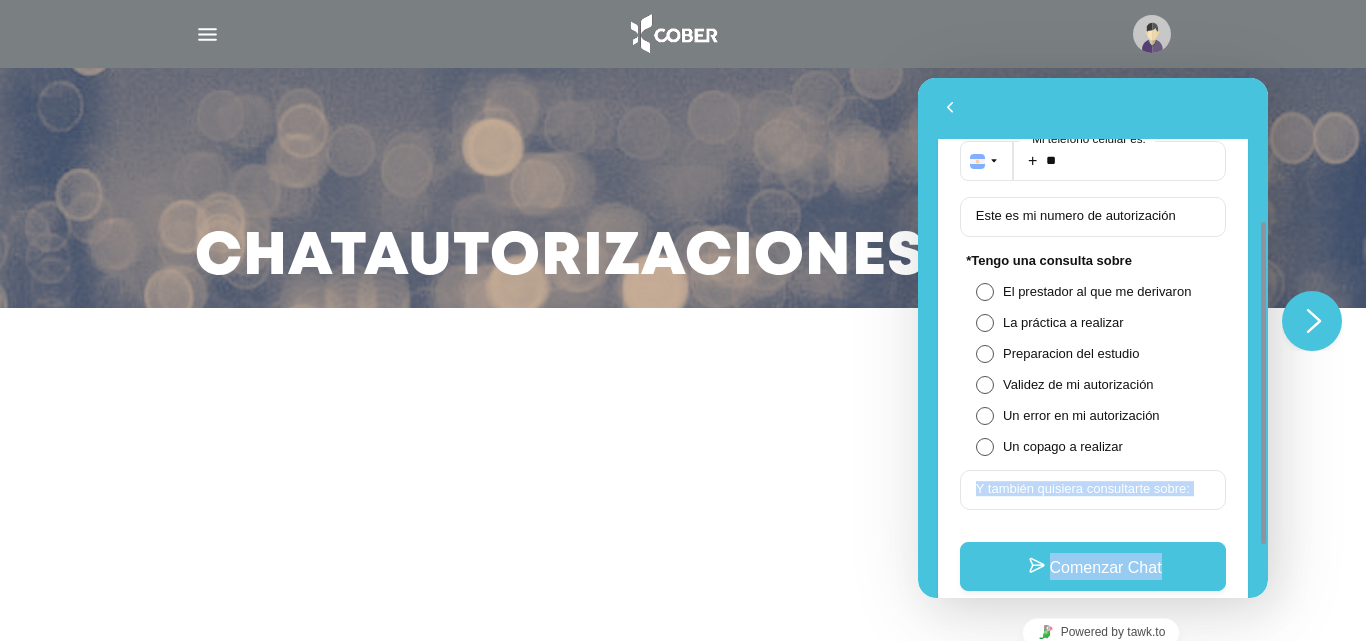 scroll, scrollTop: 250, scrollLeft: 0, axis: vertical 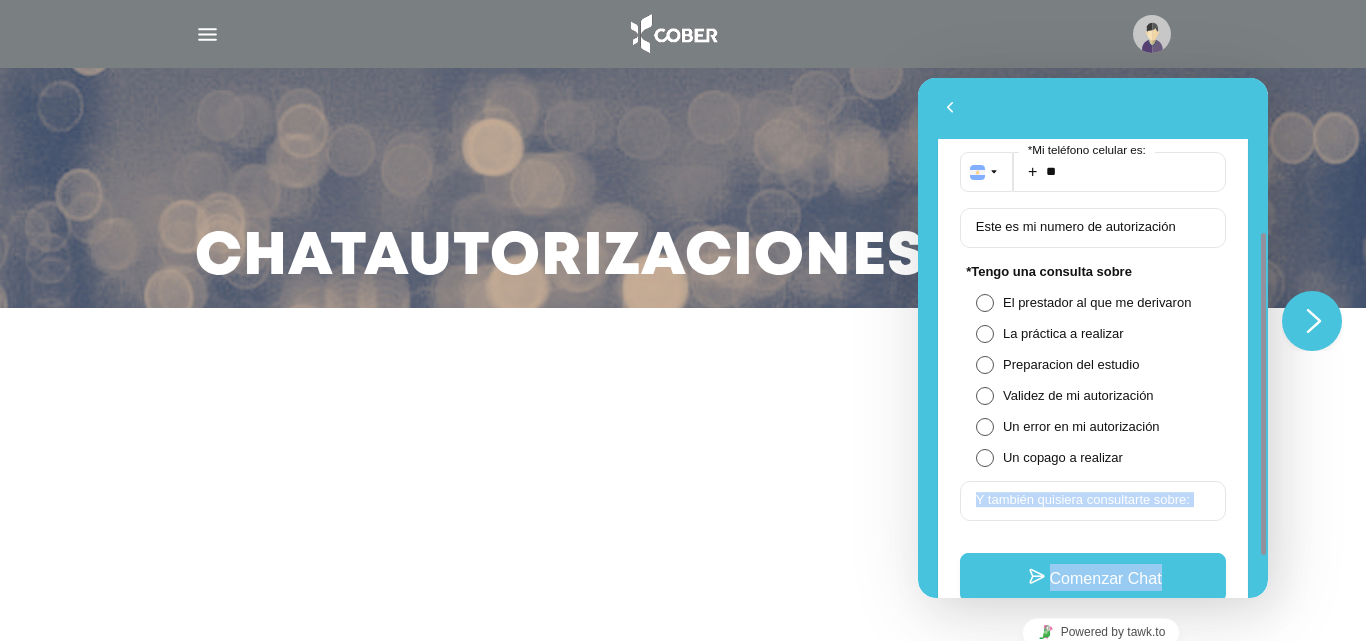 click at bounding box center (1260, 338) 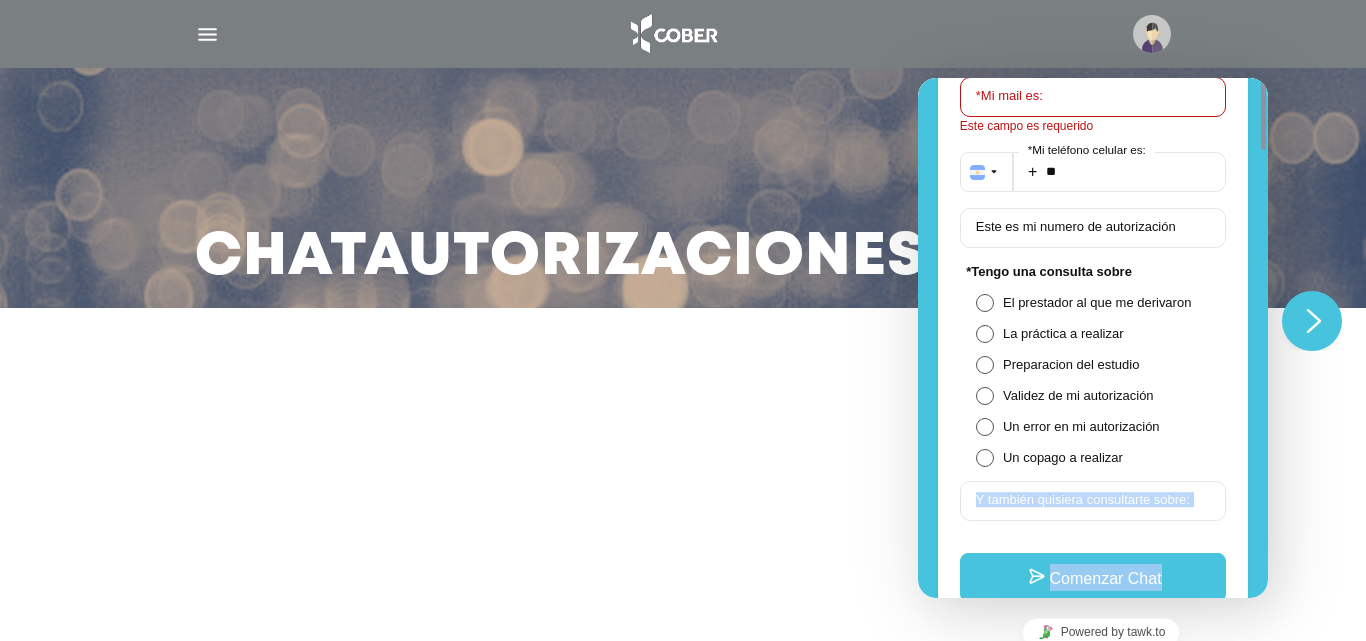 scroll, scrollTop: 0, scrollLeft: 0, axis: both 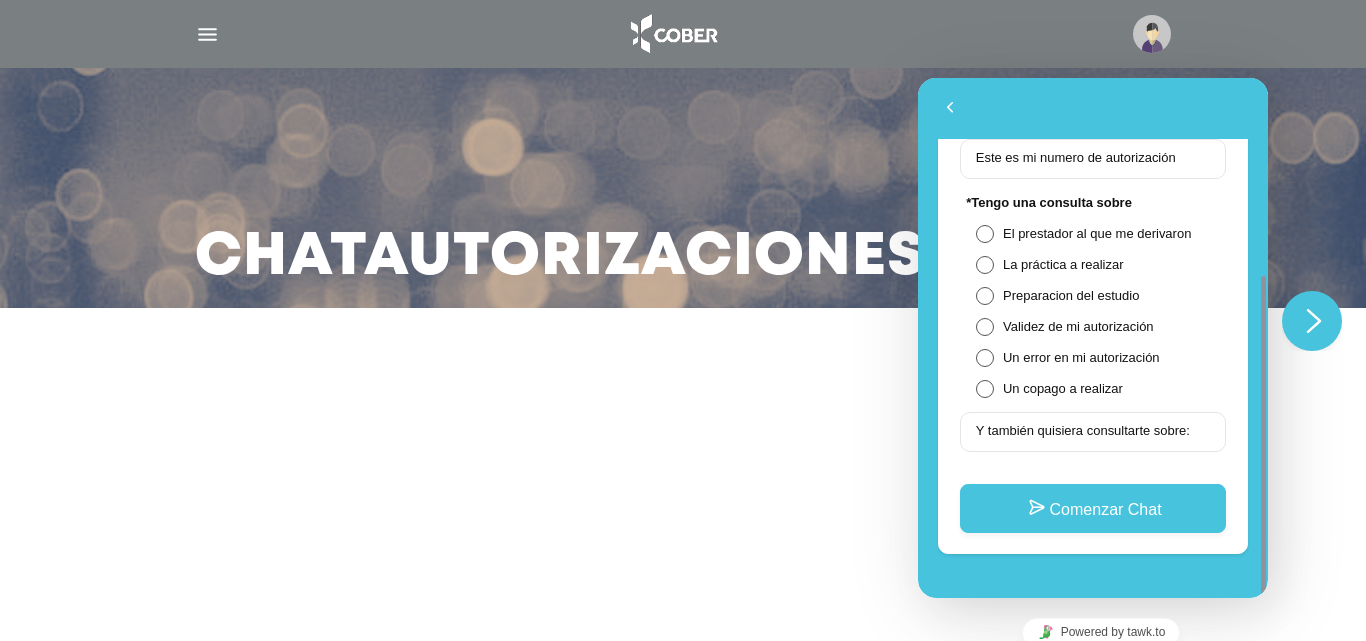 drag, startPoint x: 1260, startPoint y: 285, endPoint x: 1256, endPoint y: 303, distance: 18.439089 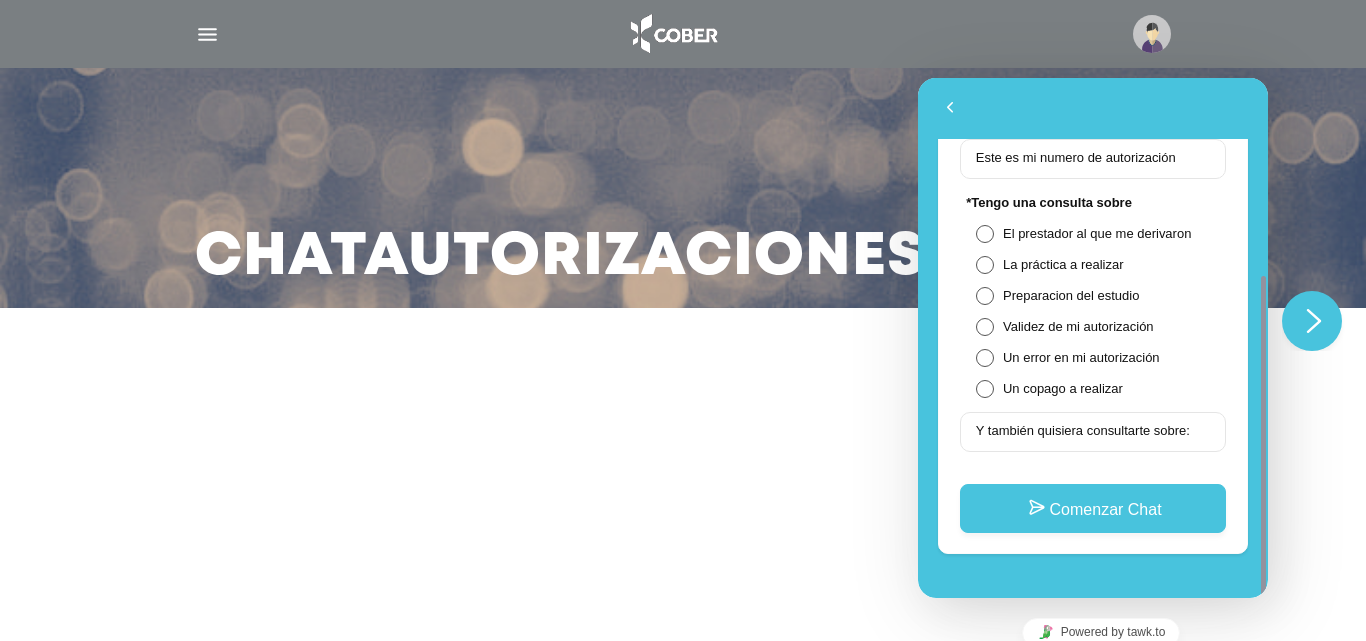 scroll, scrollTop: 0, scrollLeft: 0, axis: both 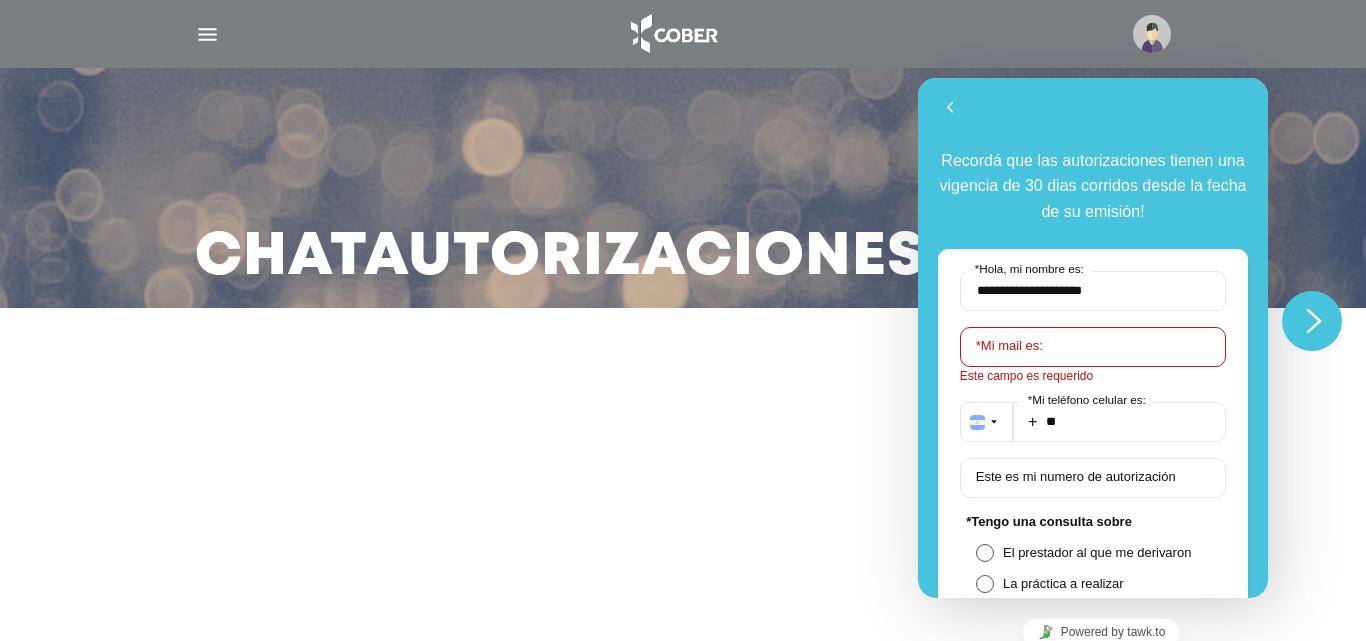 click at bounding box center (1260, 657) 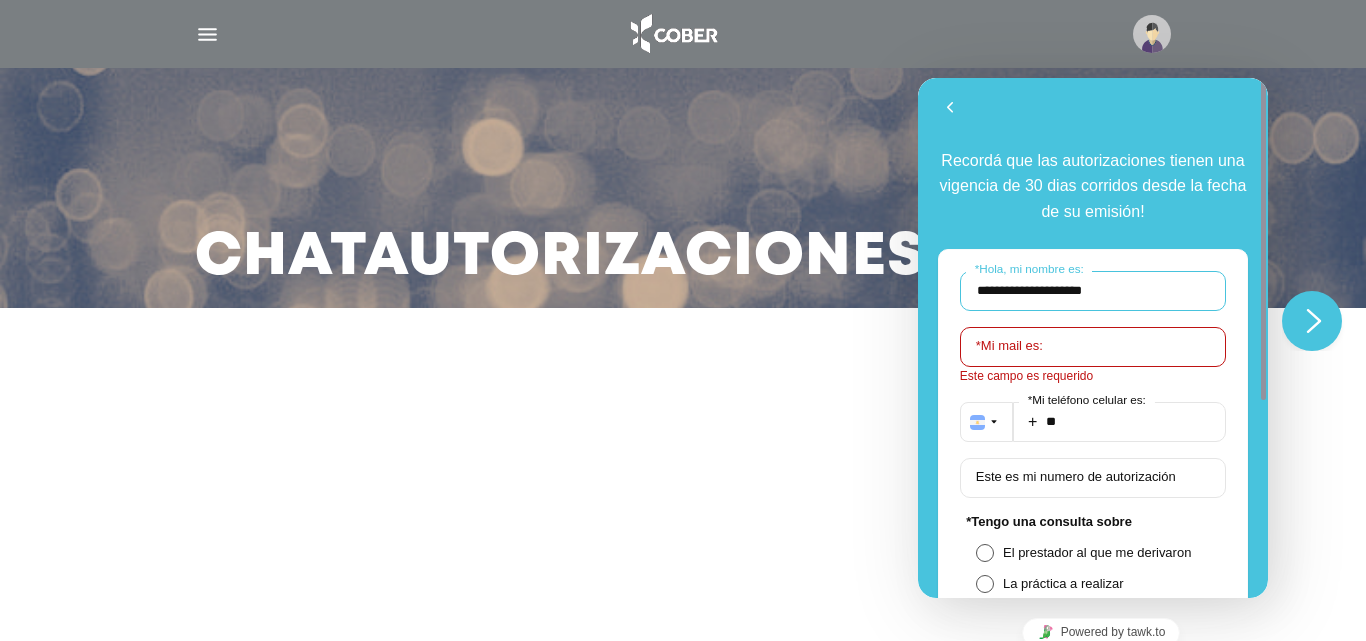 drag, startPoint x: 1156, startPoint y: 283, endPoint x: 983, endPoint y: 274, distance: 173.23395 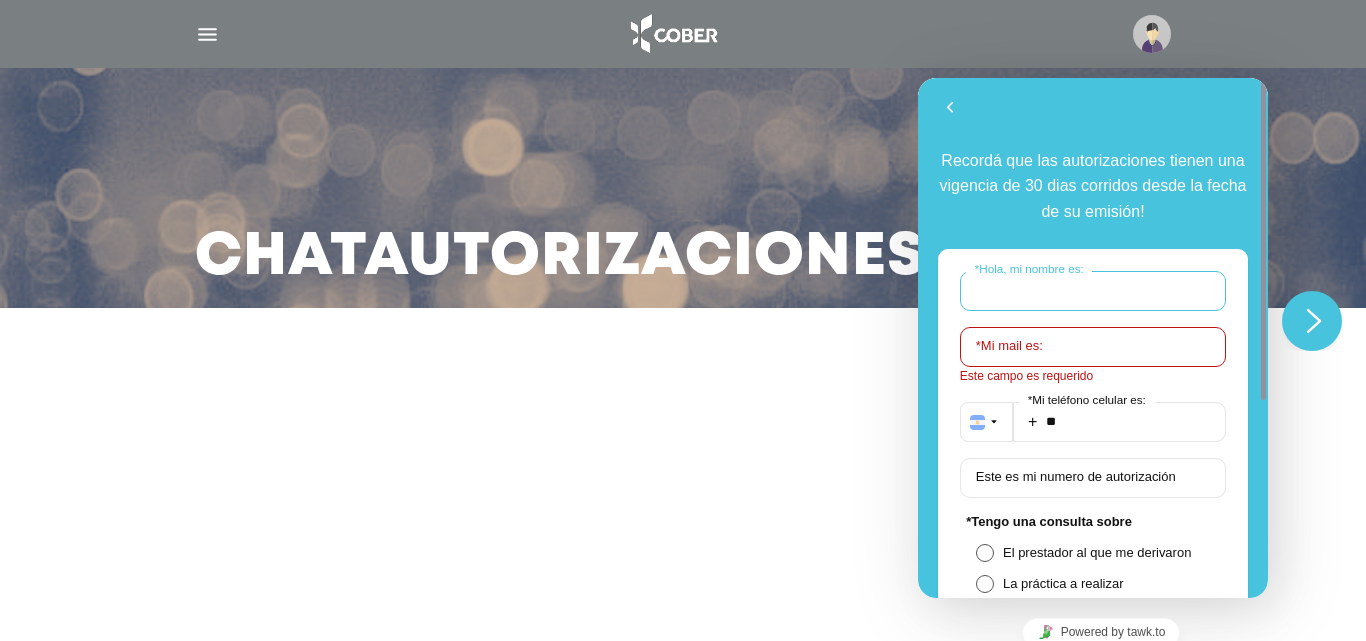 scroll, scrollTop: 8, scrollLeft: 0, axis: vertical 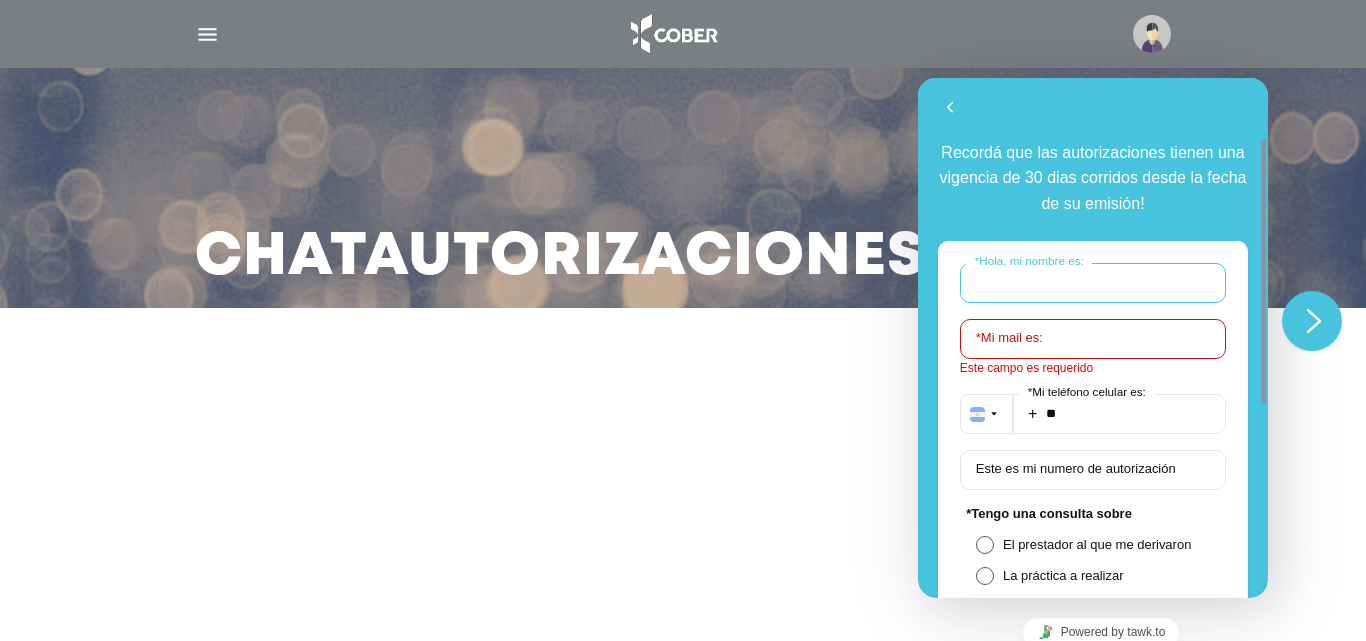 type 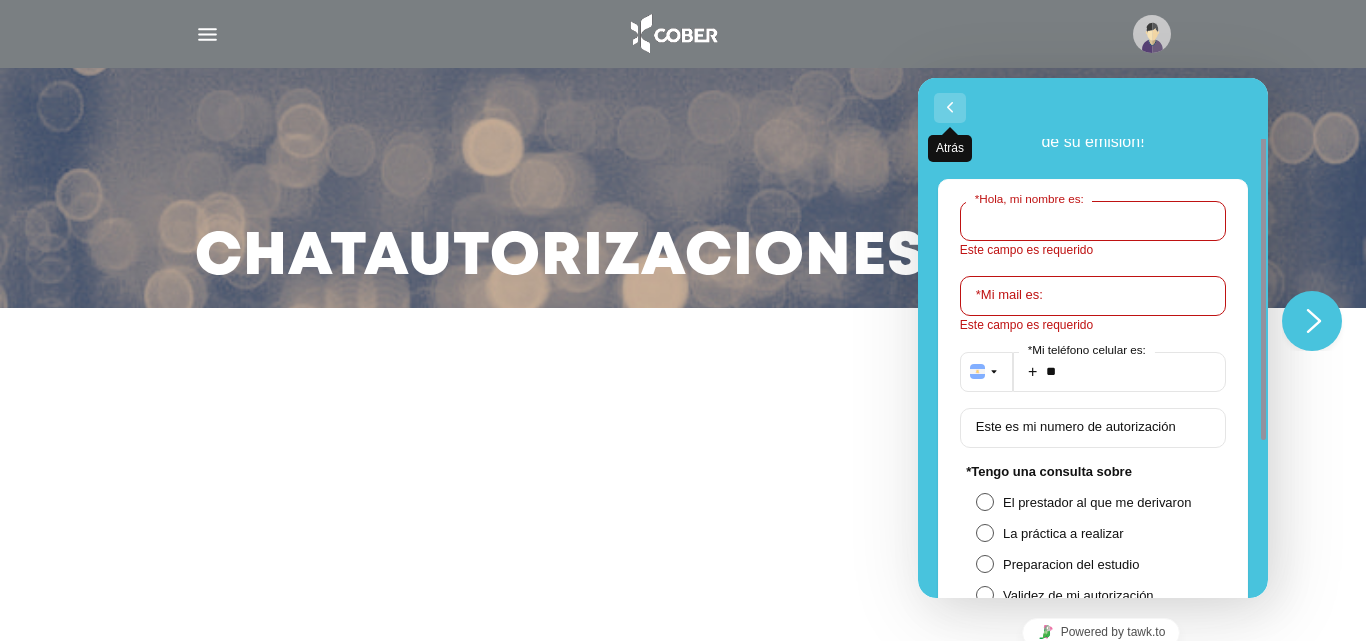 scroll, scrollTop: 74, scrollLeft: 0, axis: vertical 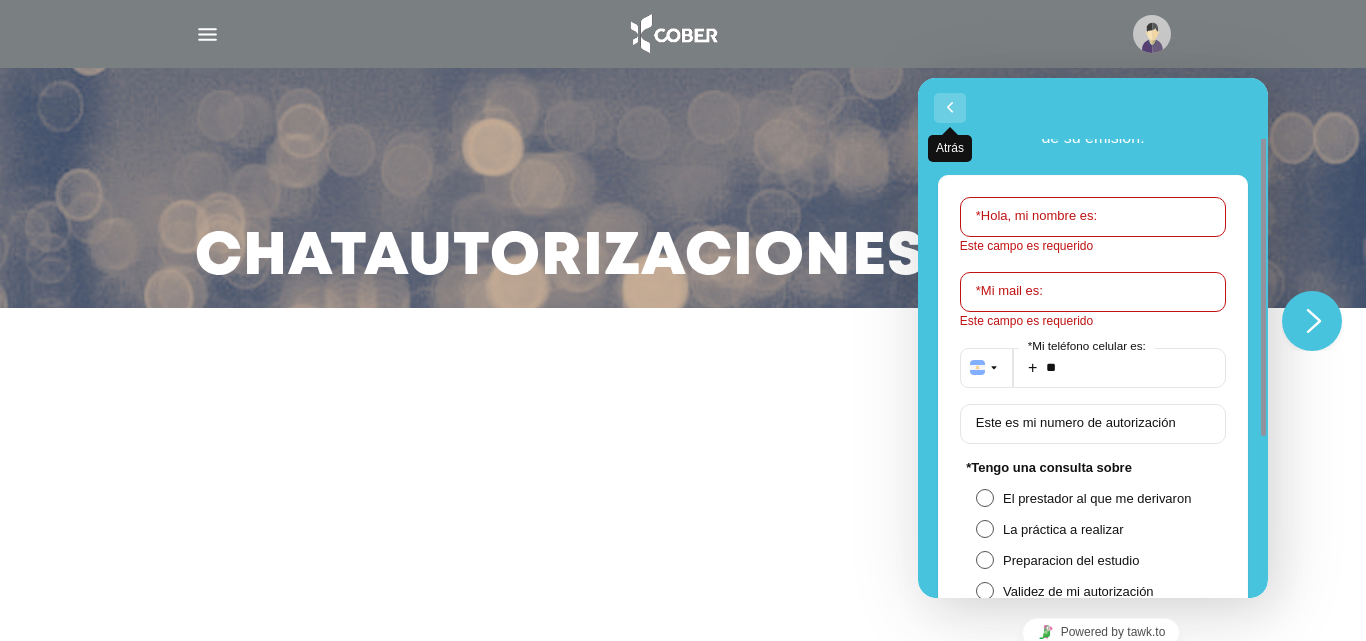click on "Atrás" at bounding box center [950, 108] 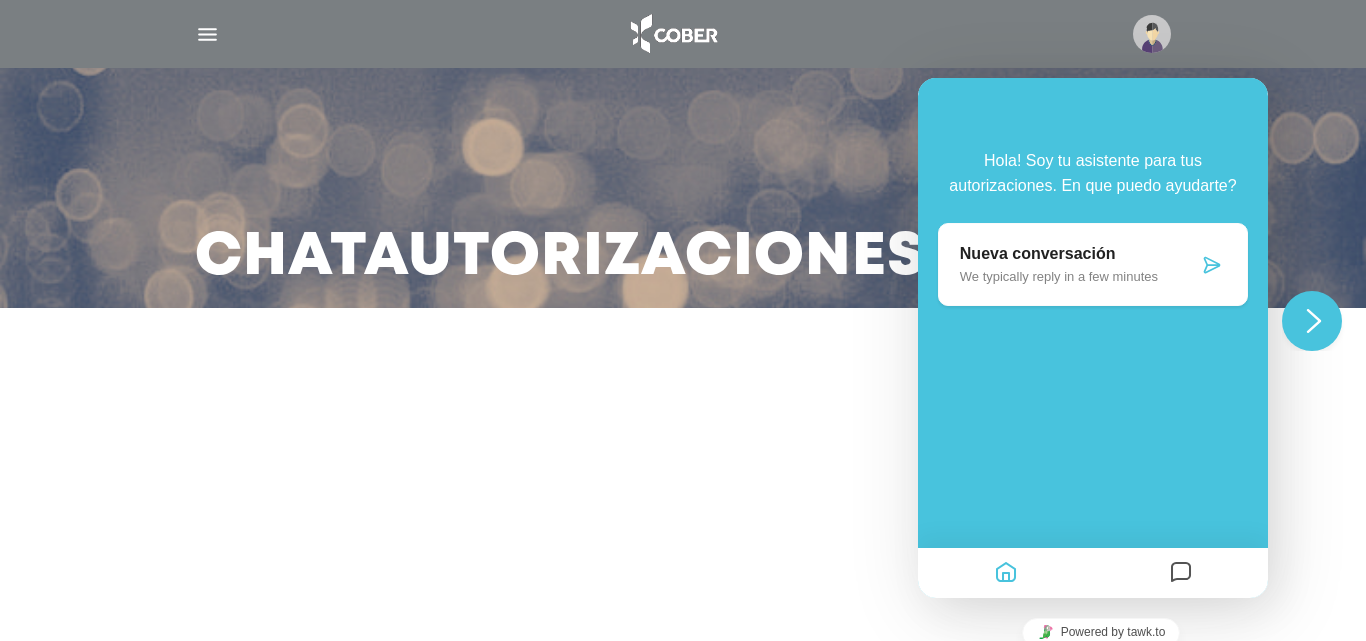 click at bounding box center (1006, 573) 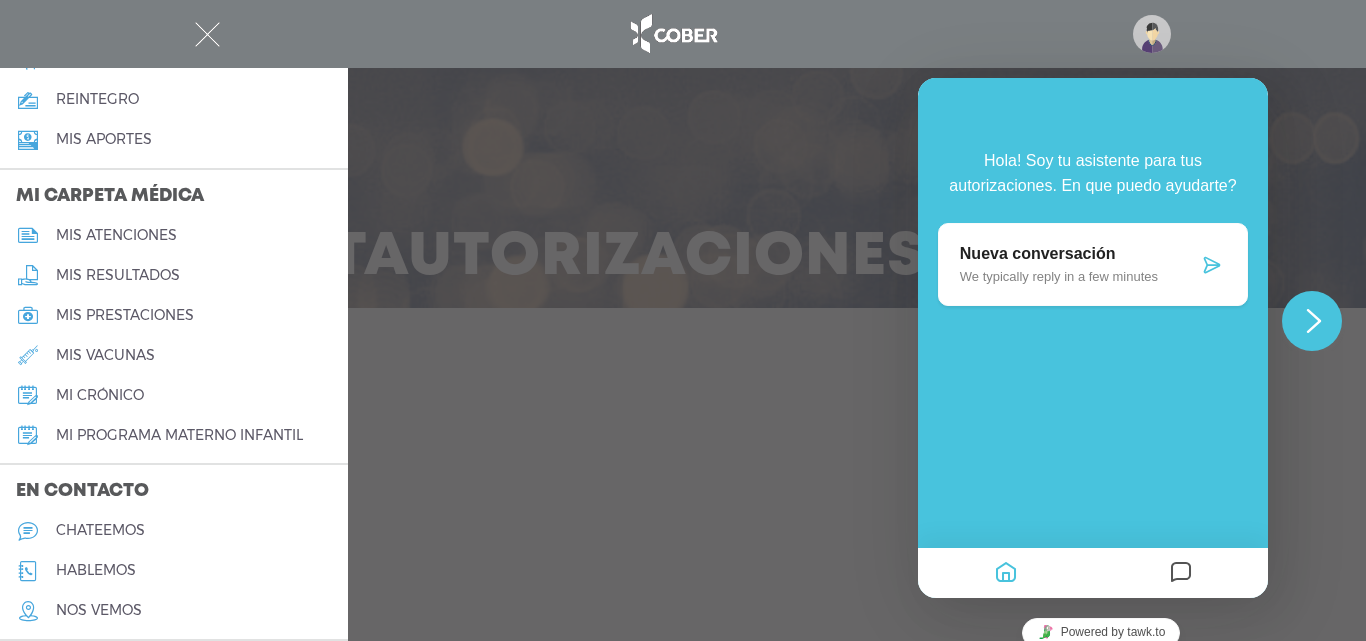 scroll, scrollTop: 843, scrollLeft: 0, axis: vertical 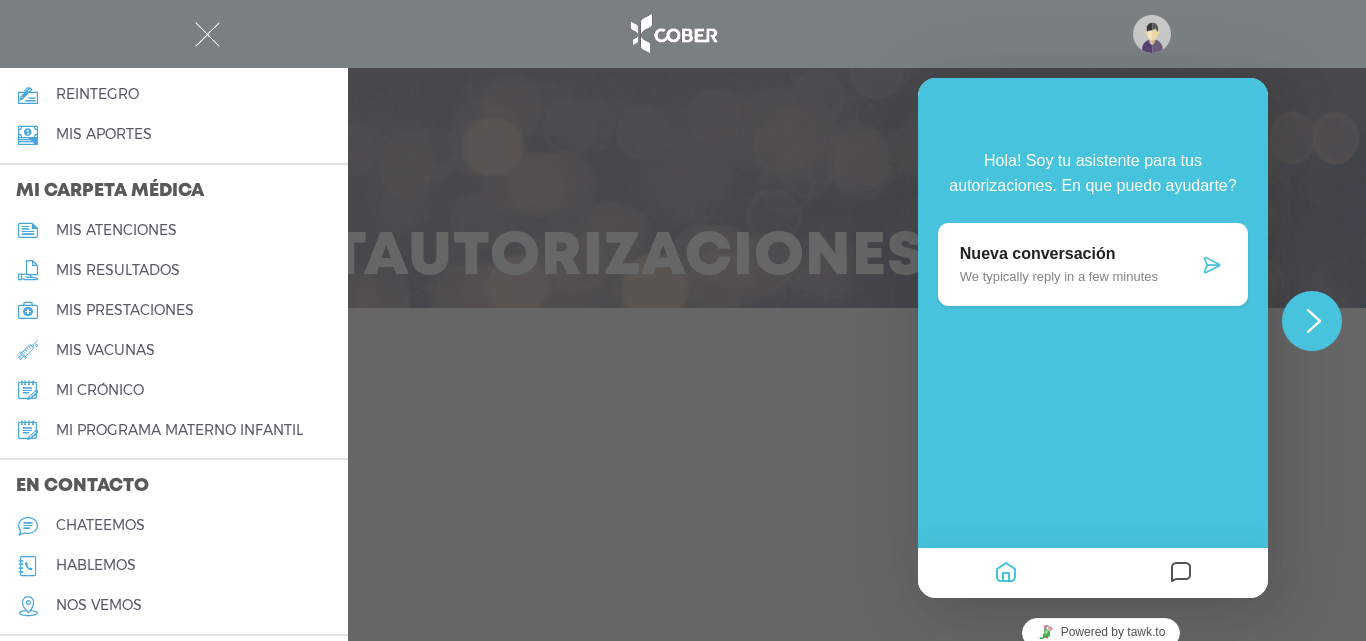 click on "chateemos" at bounding box center [100, 525] 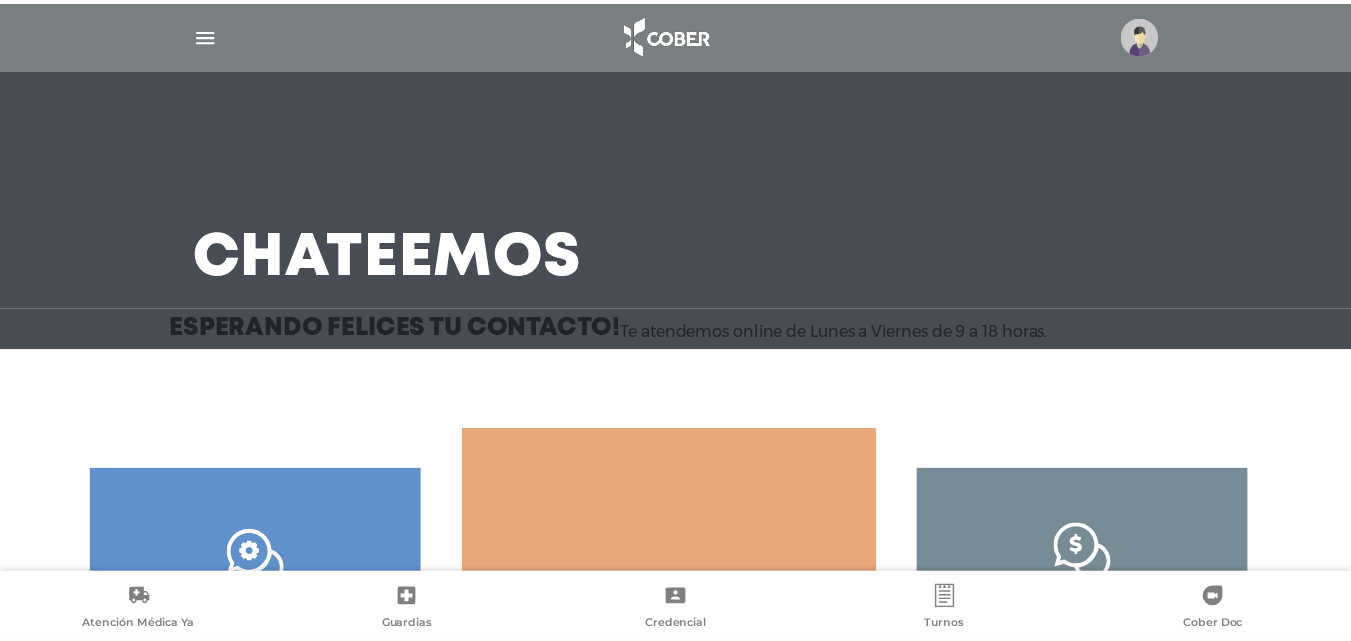 scroll, scrollTop: 0, scrollLeft: 0, axis: both 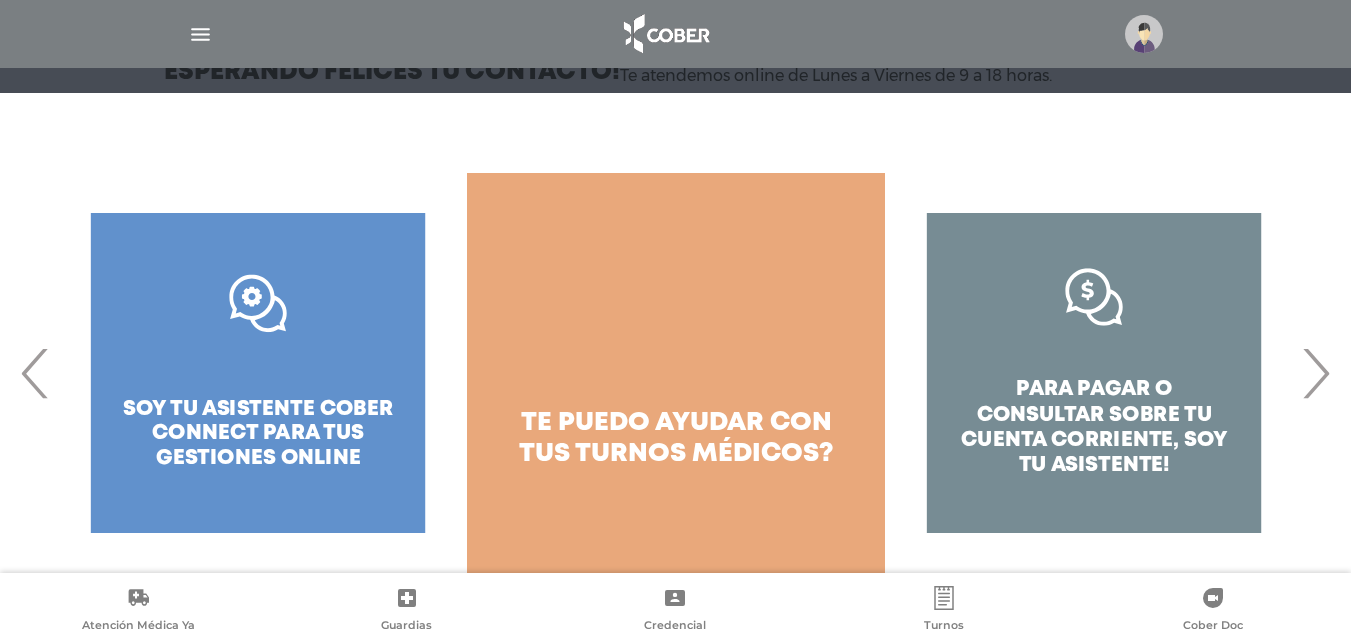 click on "‹" at bounding box center [35, 373] 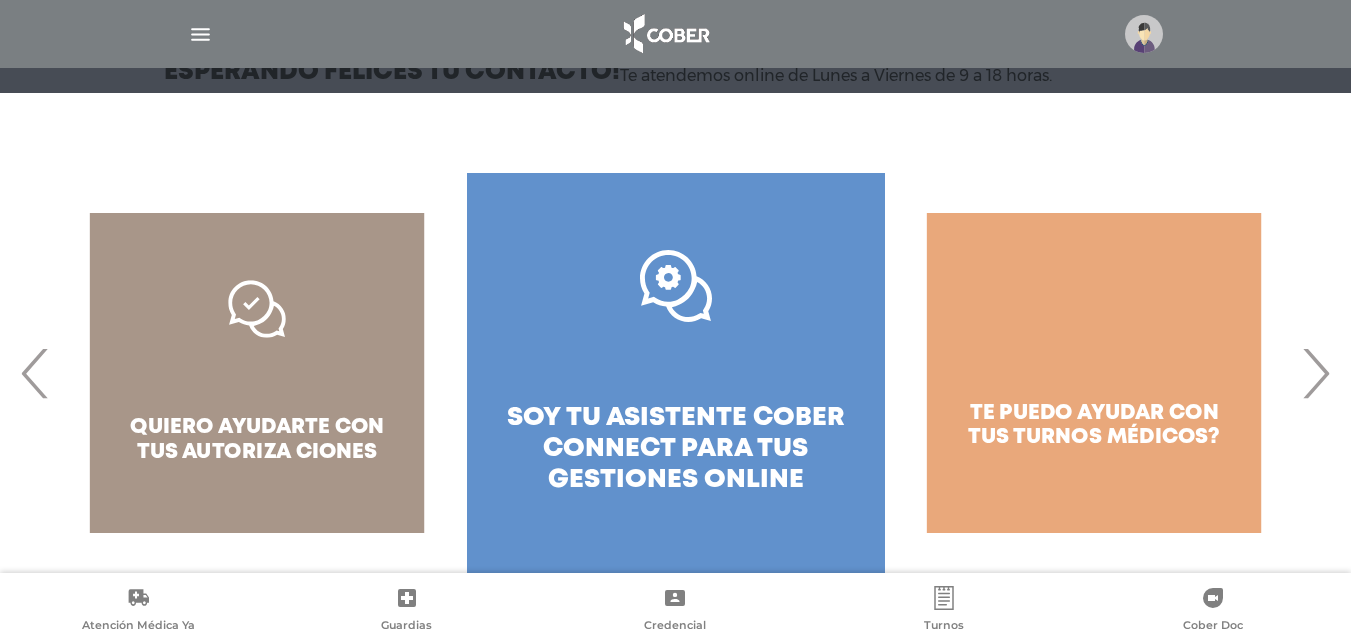 click on "‹" at bounding box center [35, 373] 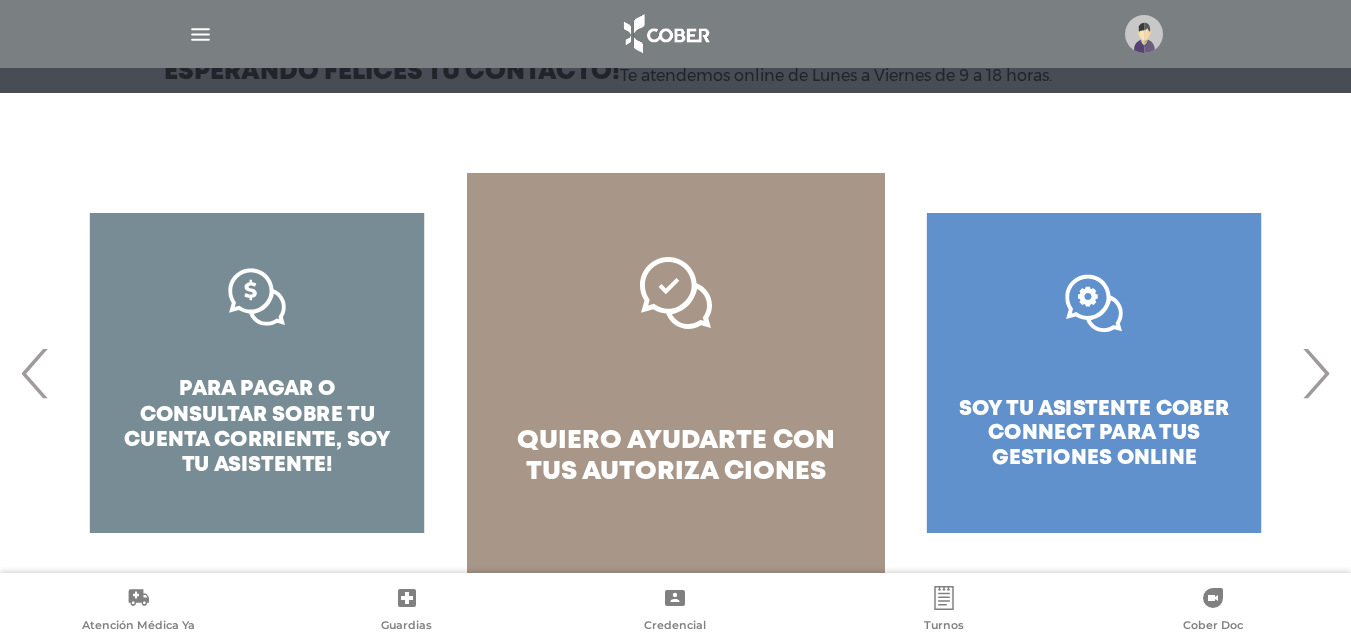 type 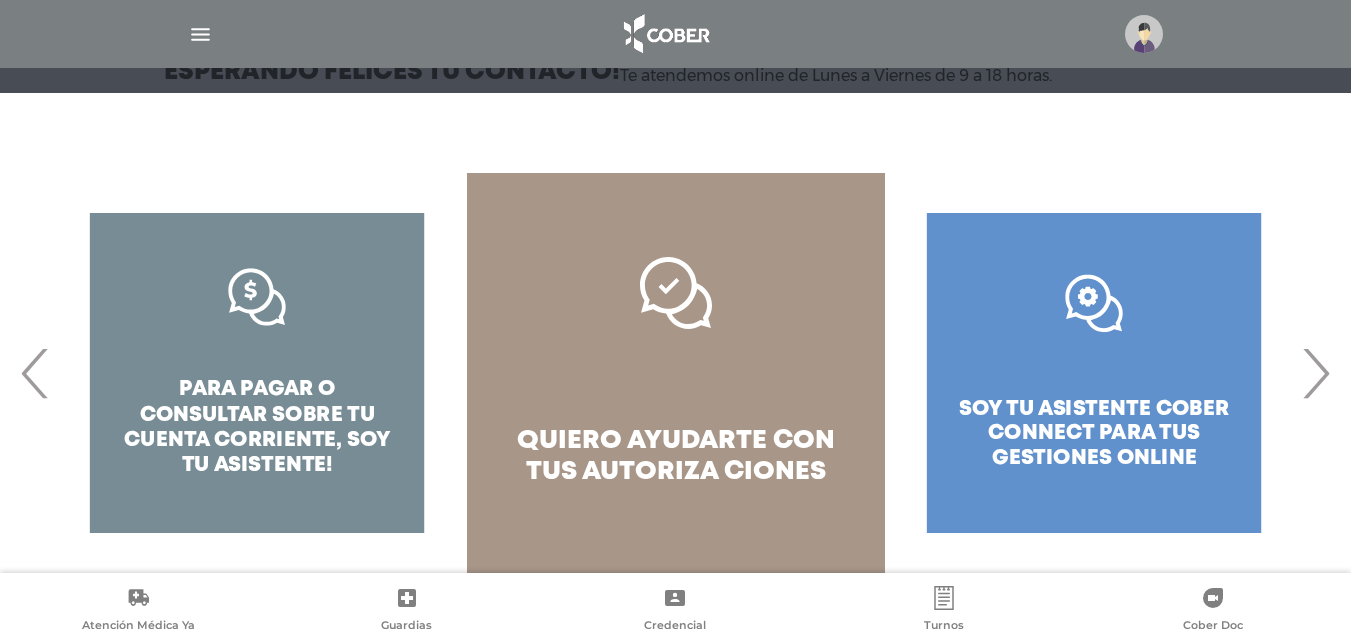 click at bounding box center [1144, 34] 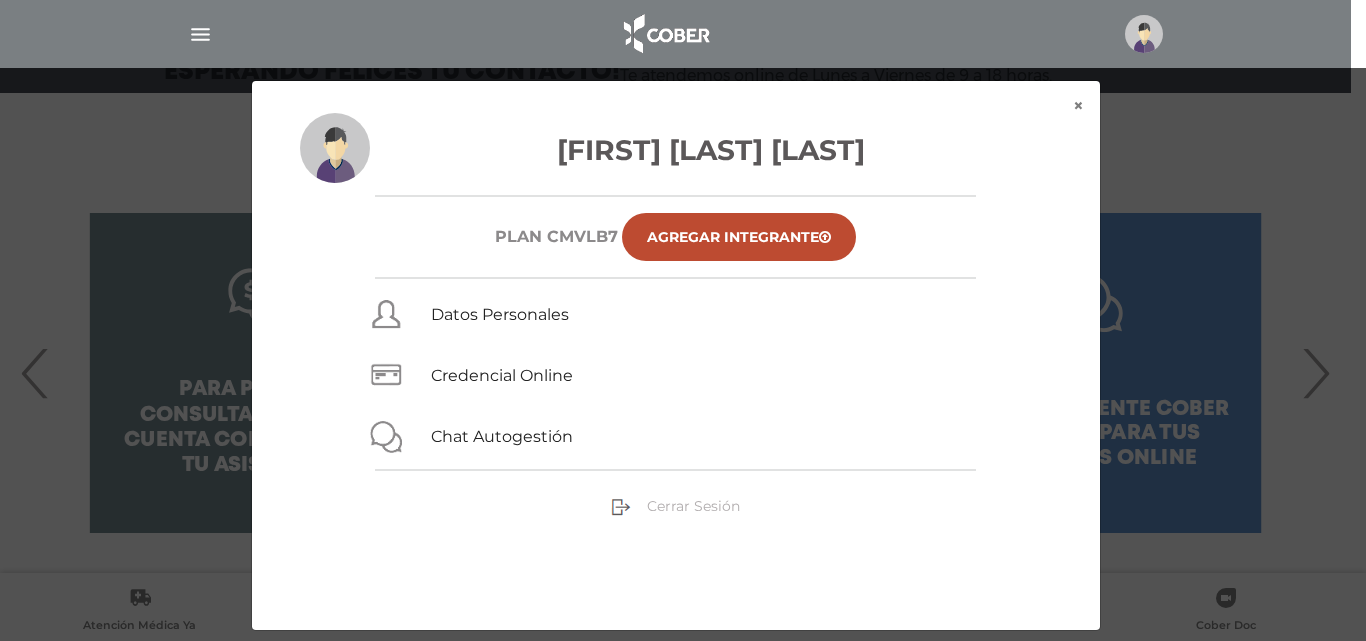 click on "Cerrar Sesión" at bounding box center (693, 506) 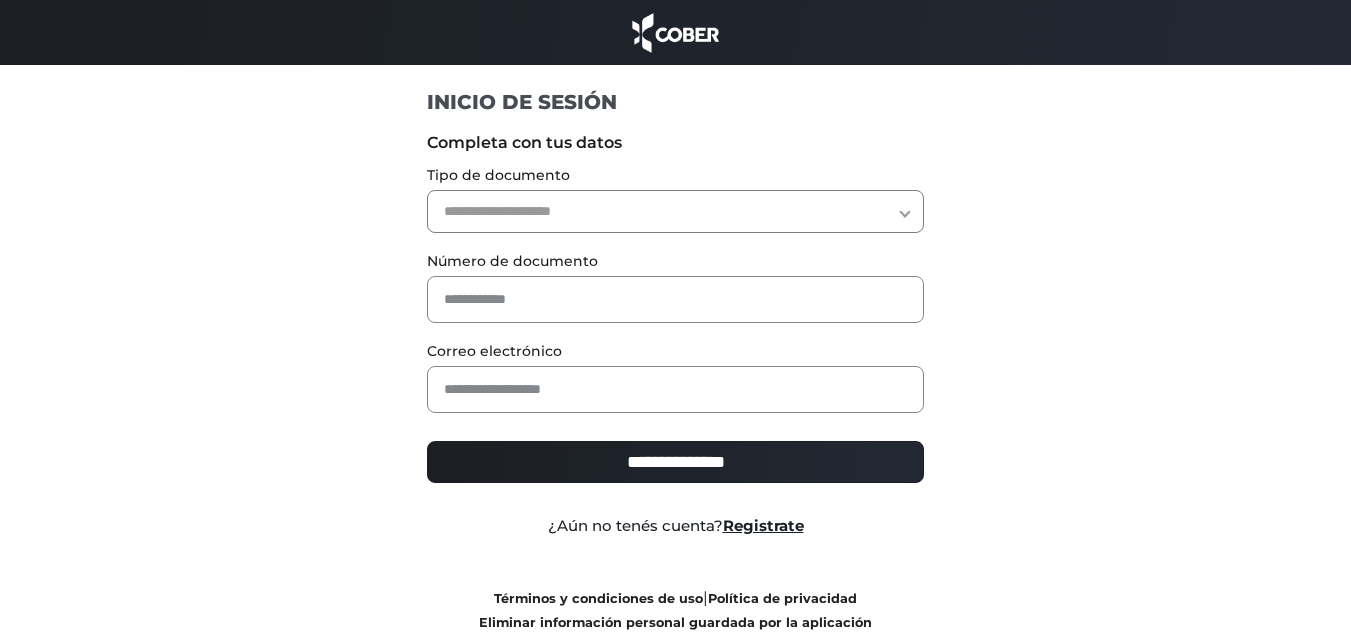 scroll, scrollTop: 0, scrollLeft: 0, axis: both 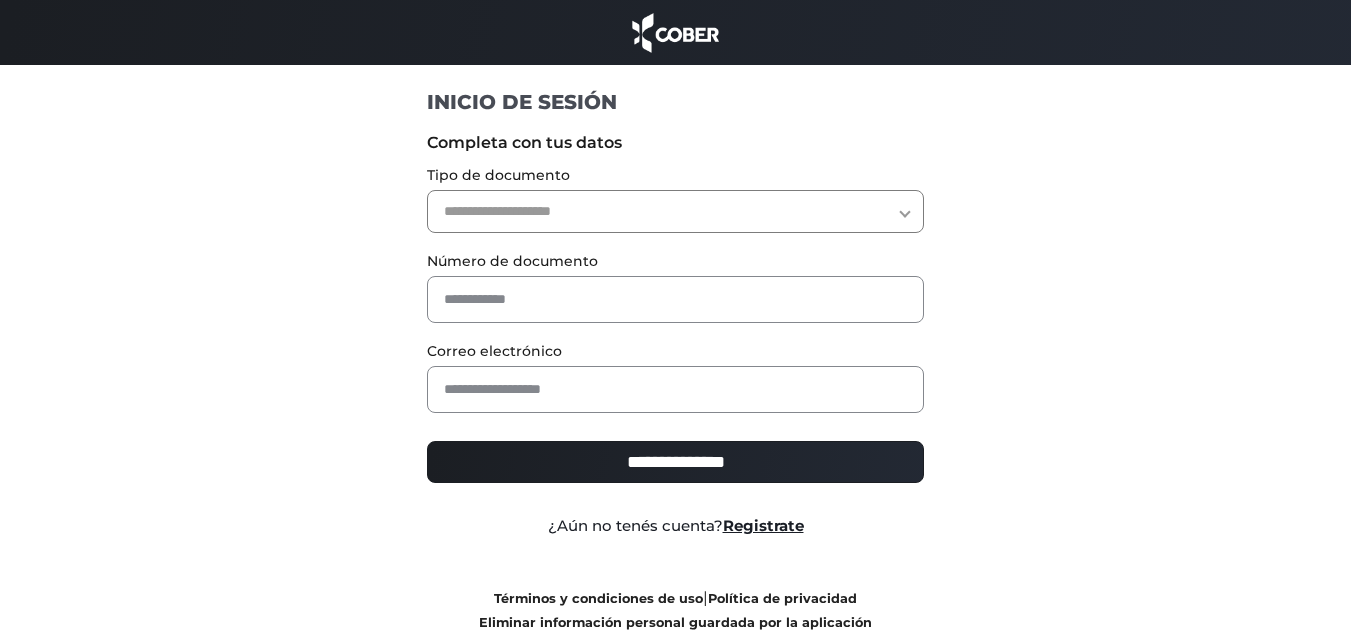 click on "**********" at bounding box center [675, 211] 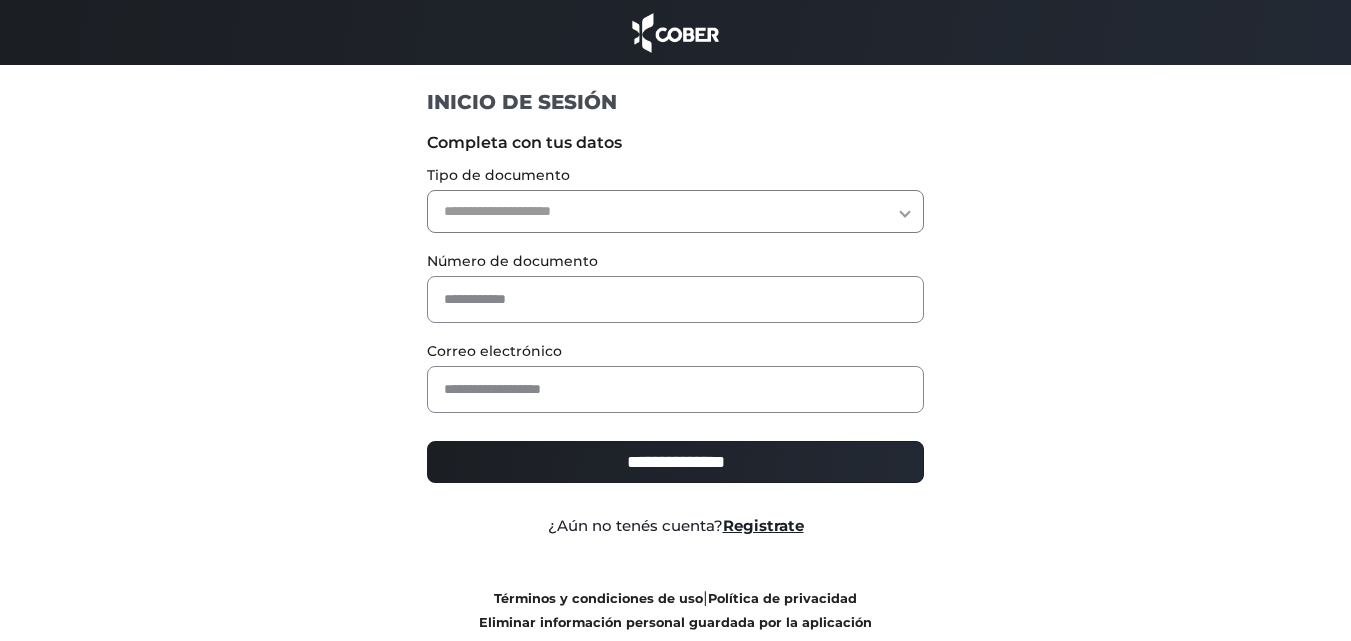 select on "***" 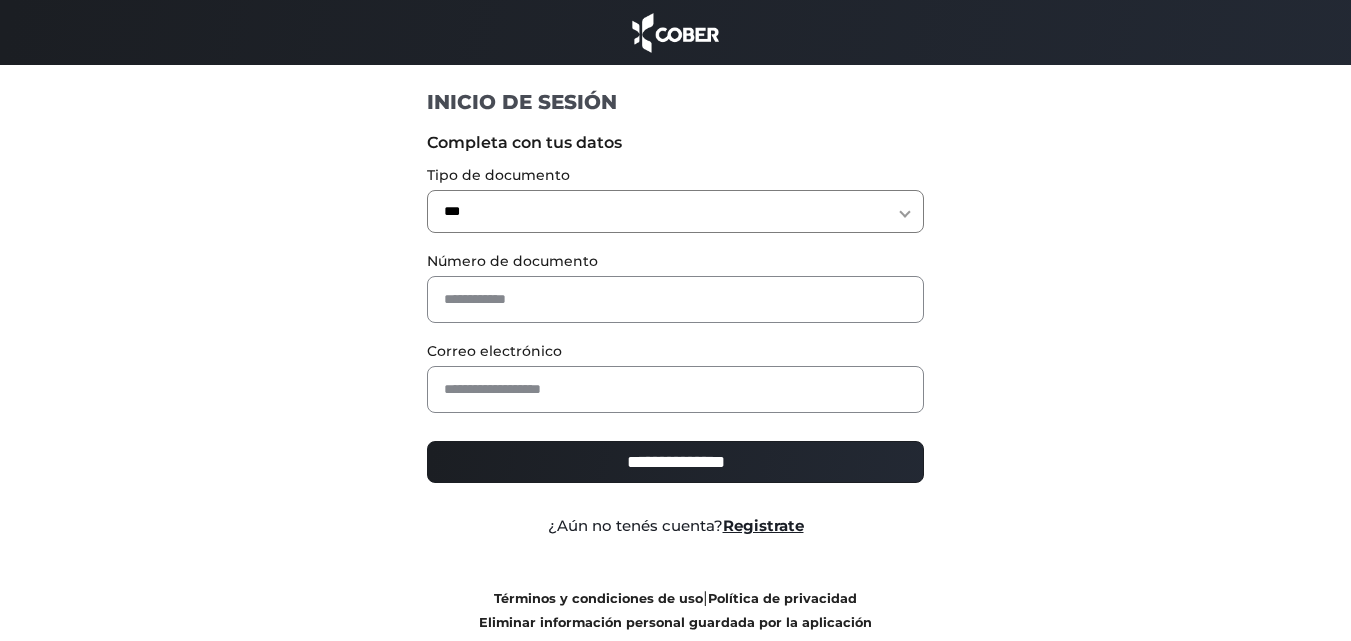click on "**********" at bounding box center [675, 211] 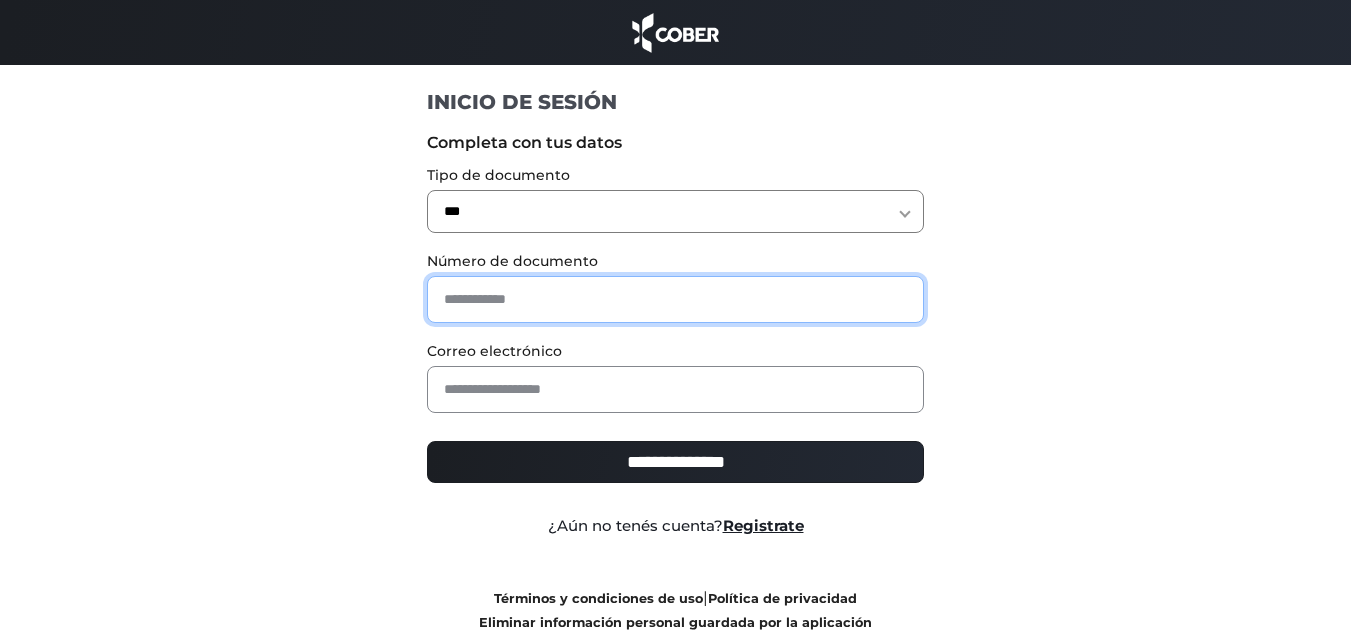 click at bounding box center [675, 299] 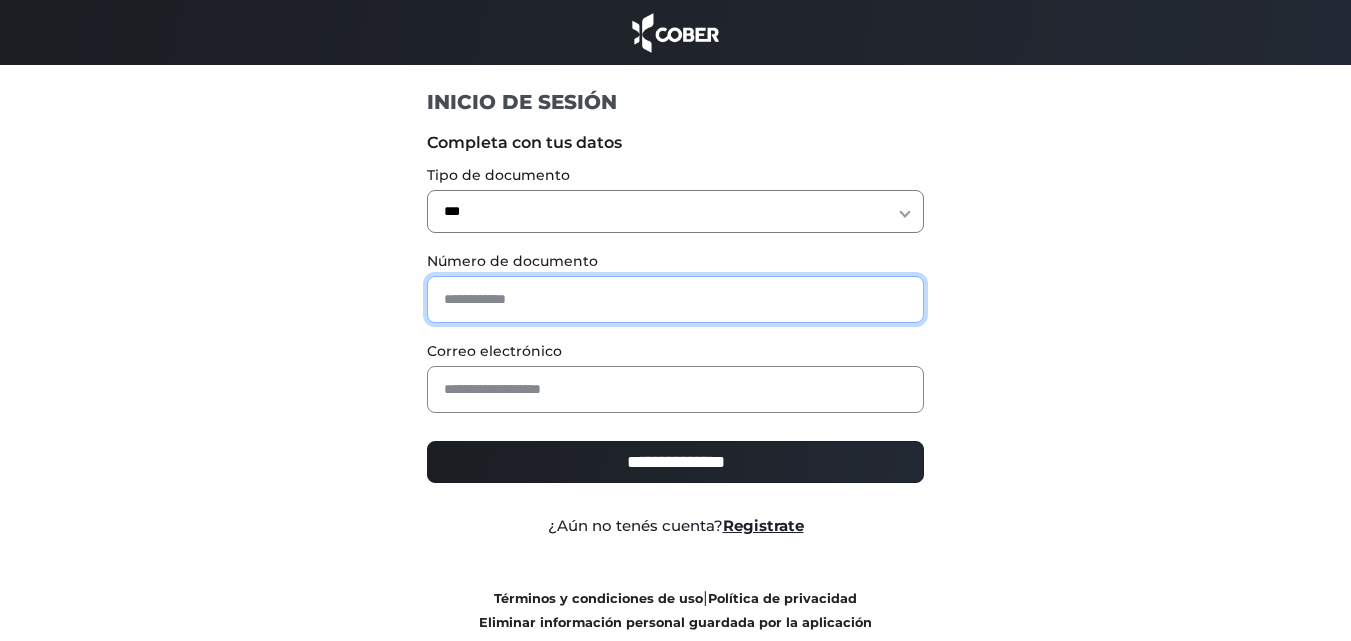 type on "********" 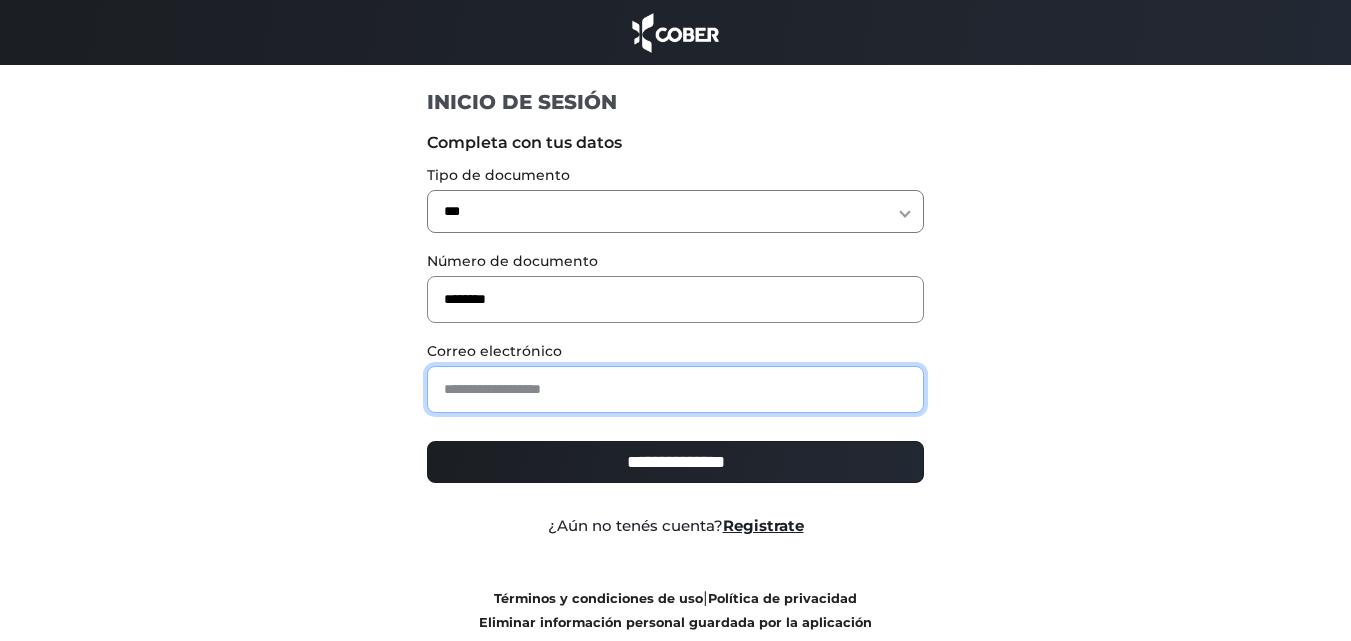 click at bounding box center (675, 389) 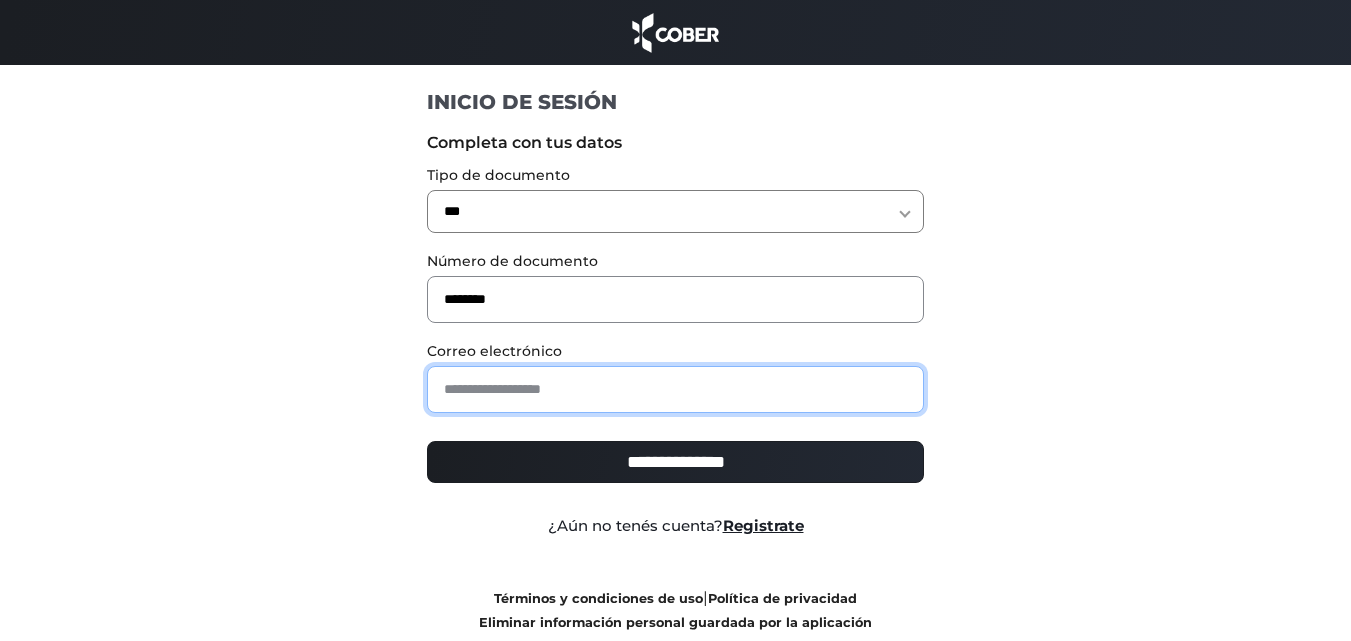 type on "**********" 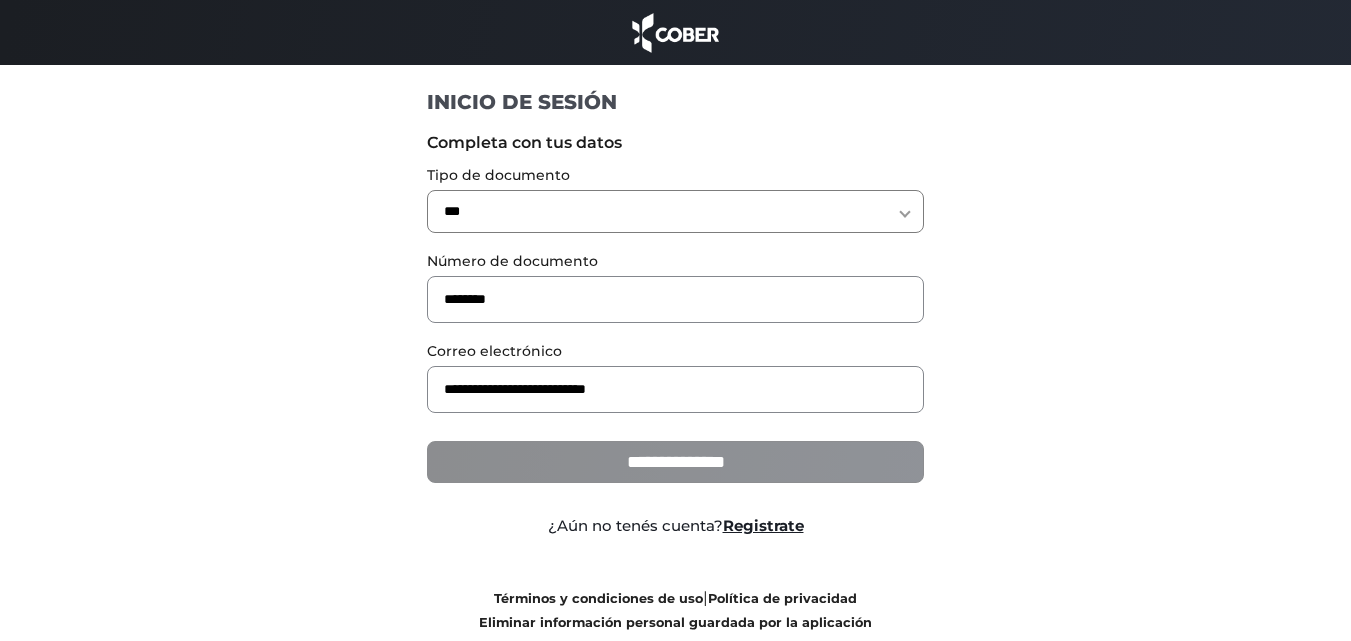 click on "**********" at bounding box center (675, 462) 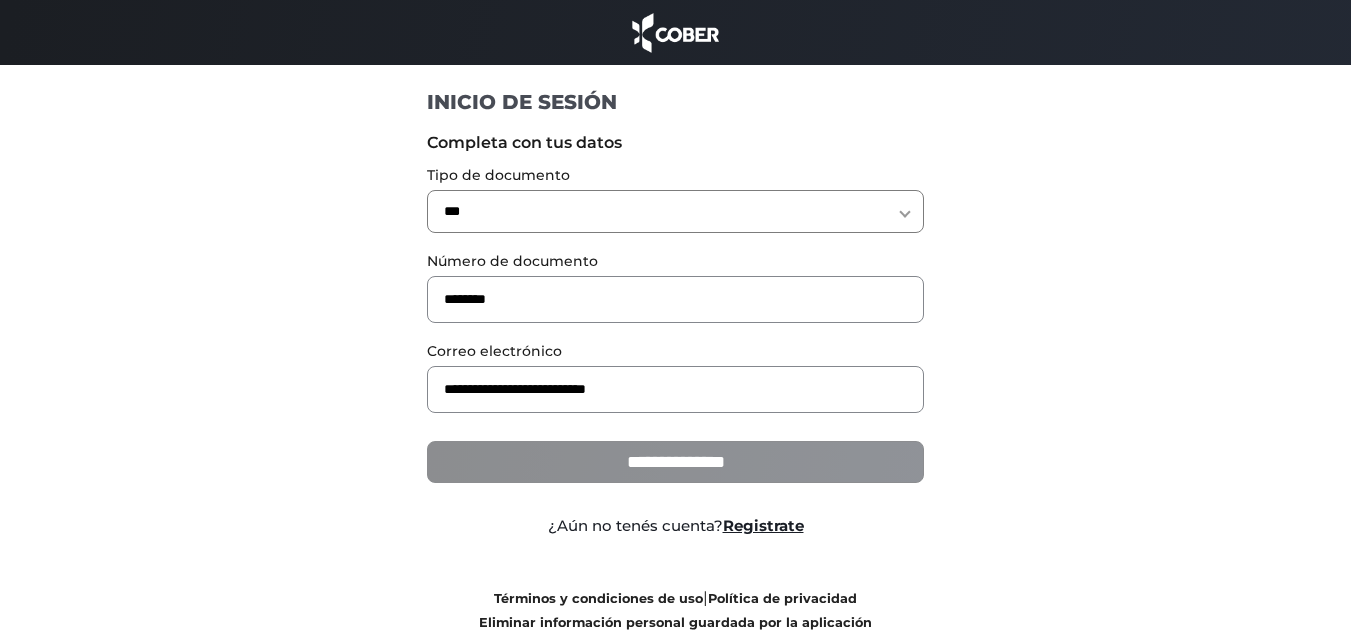 type on "**********" 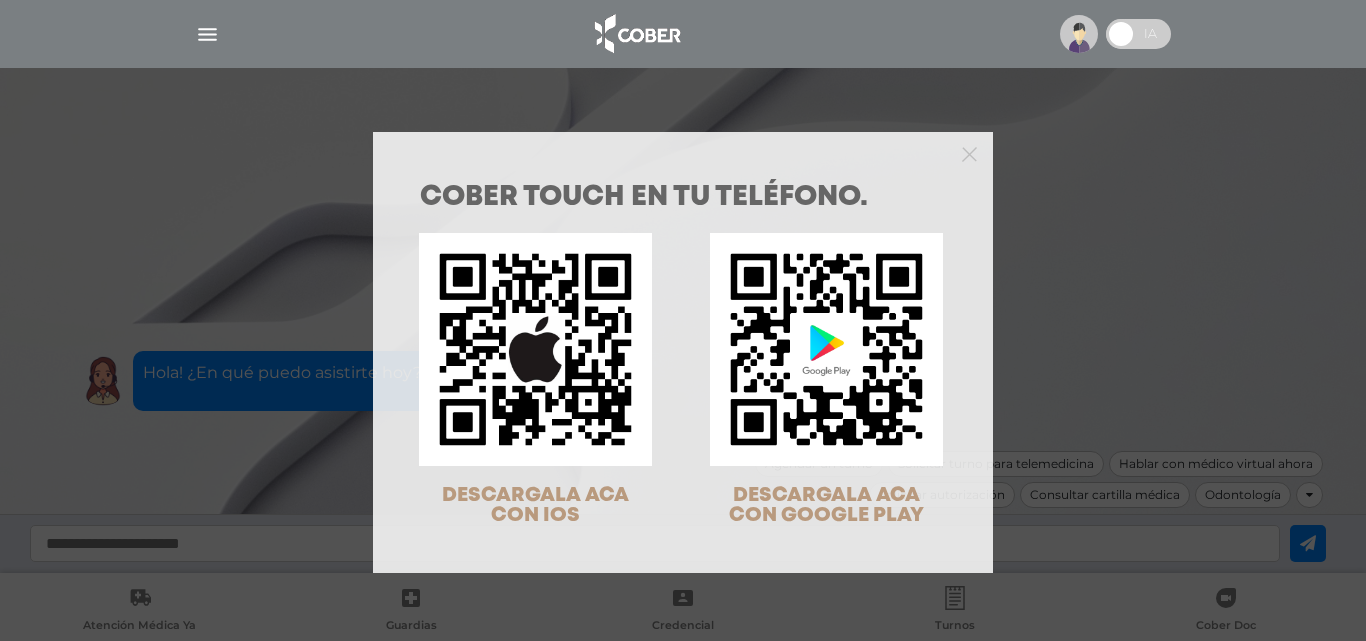 scroll, scrollTop: 0, scrollLeft: 0, axis: both 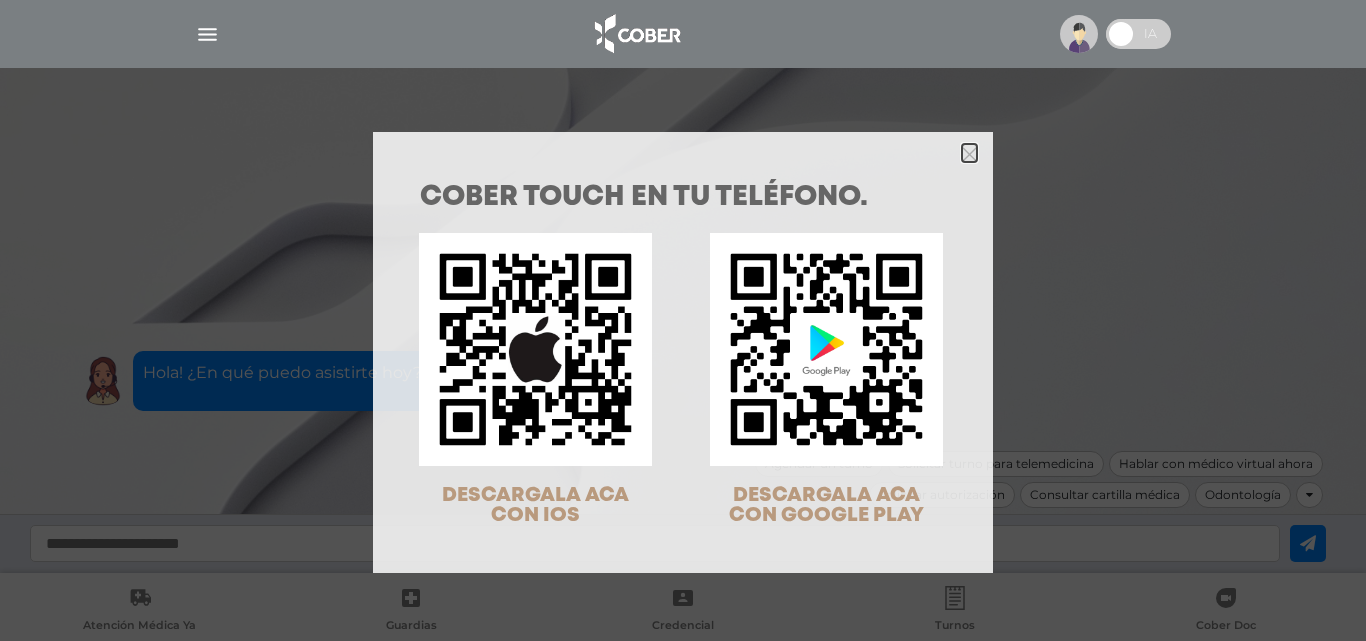 click 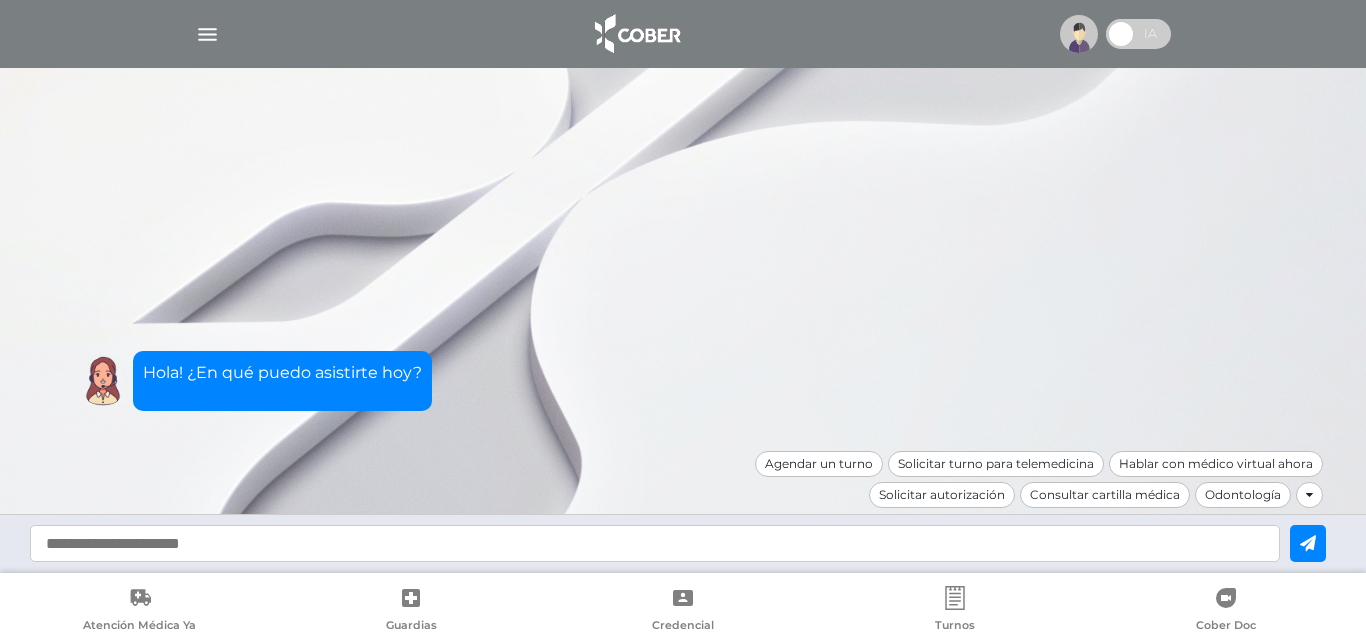 click at bounding box center (683, 34) 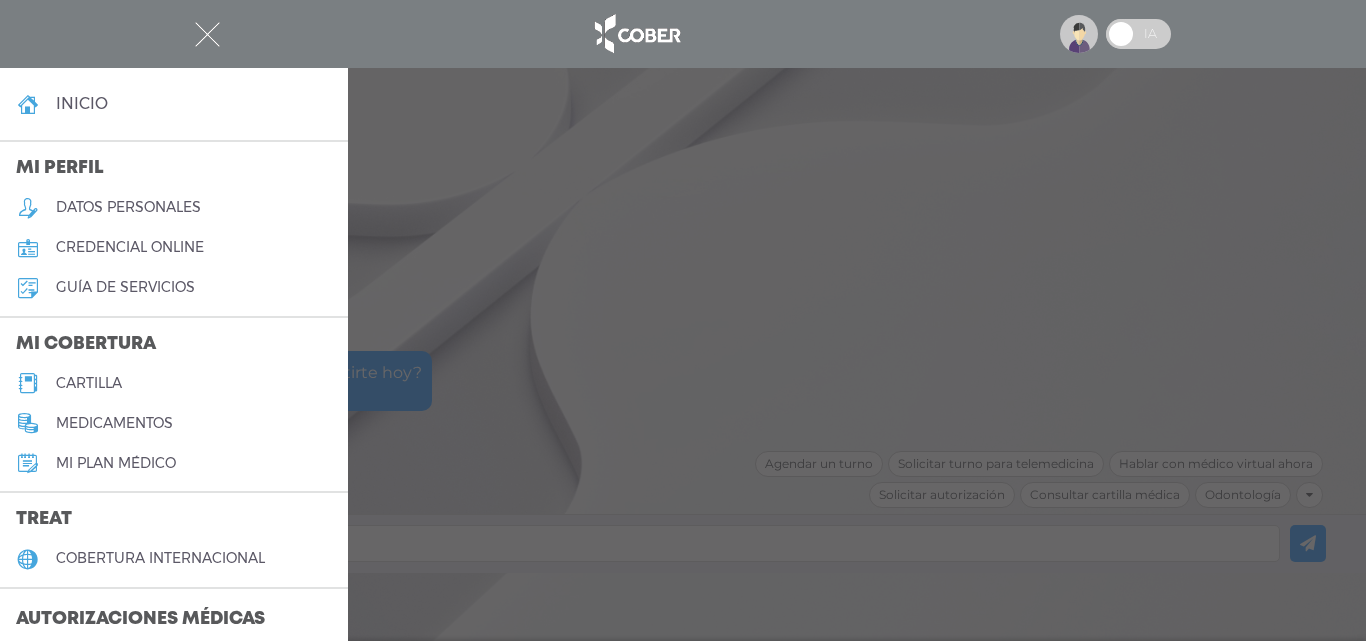 click on "medicamentos" at bounding box center (114, 423) 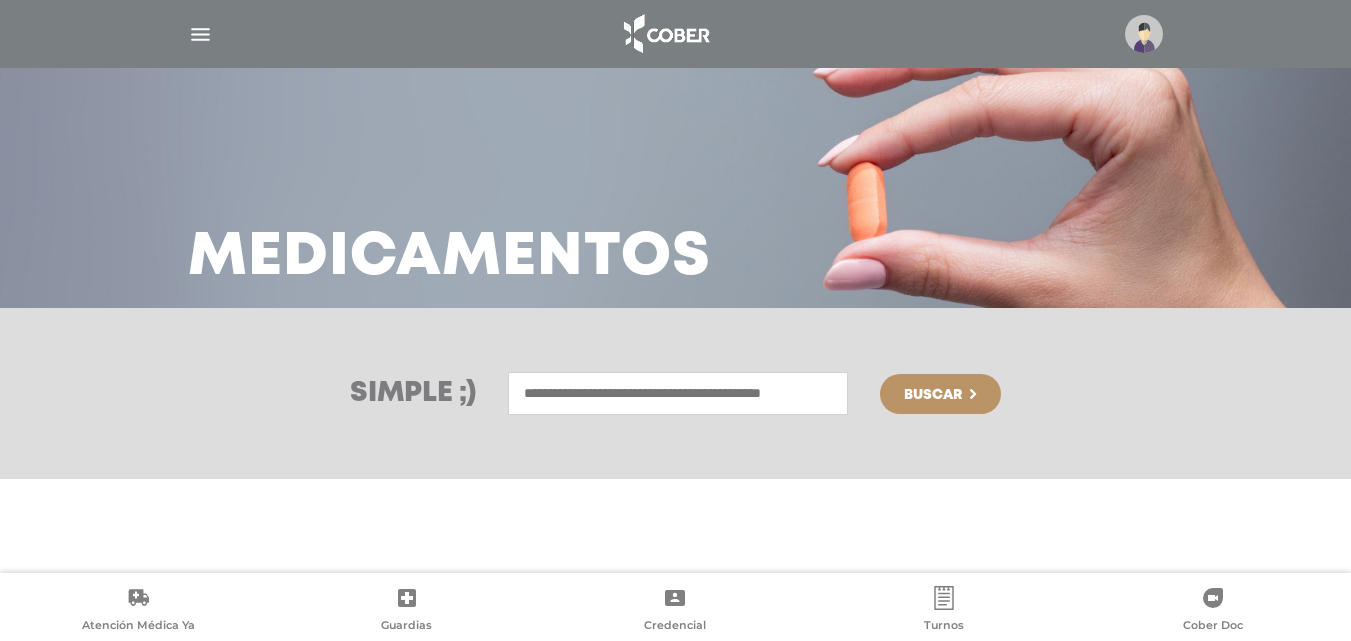 scroll, scrollTop: 0, scrollLeft: 0, axis: both 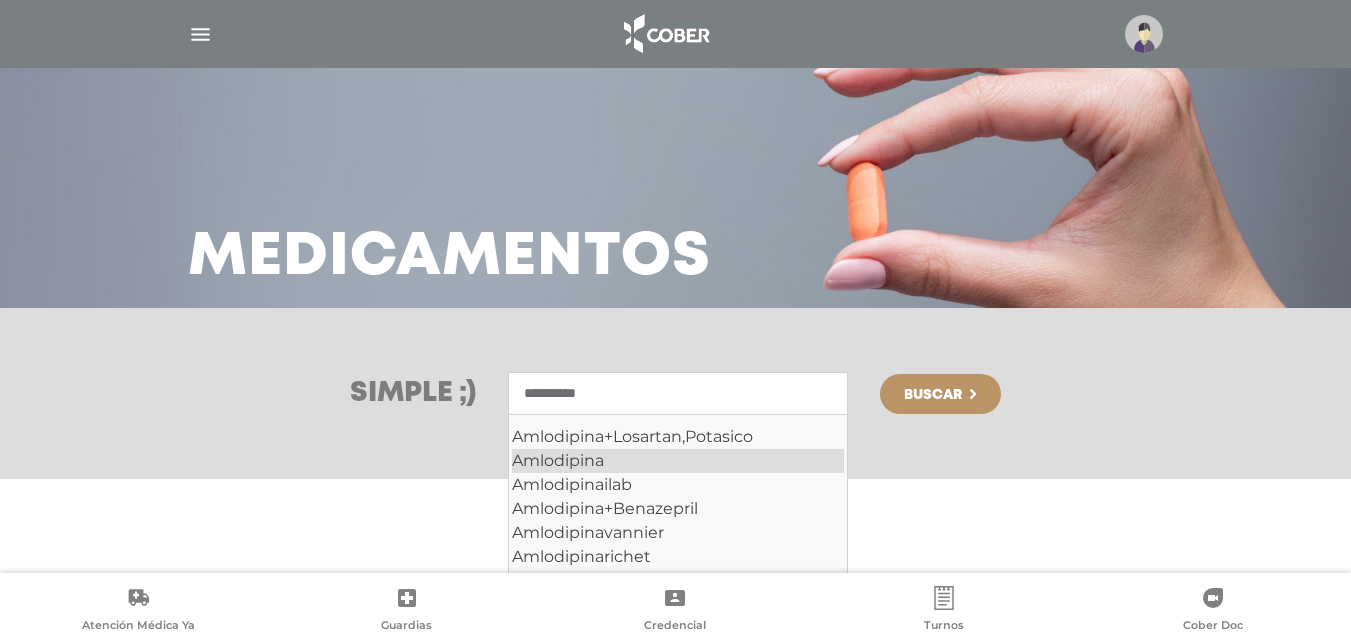 click on "Amlodipina" at bounding box center [678, 461] 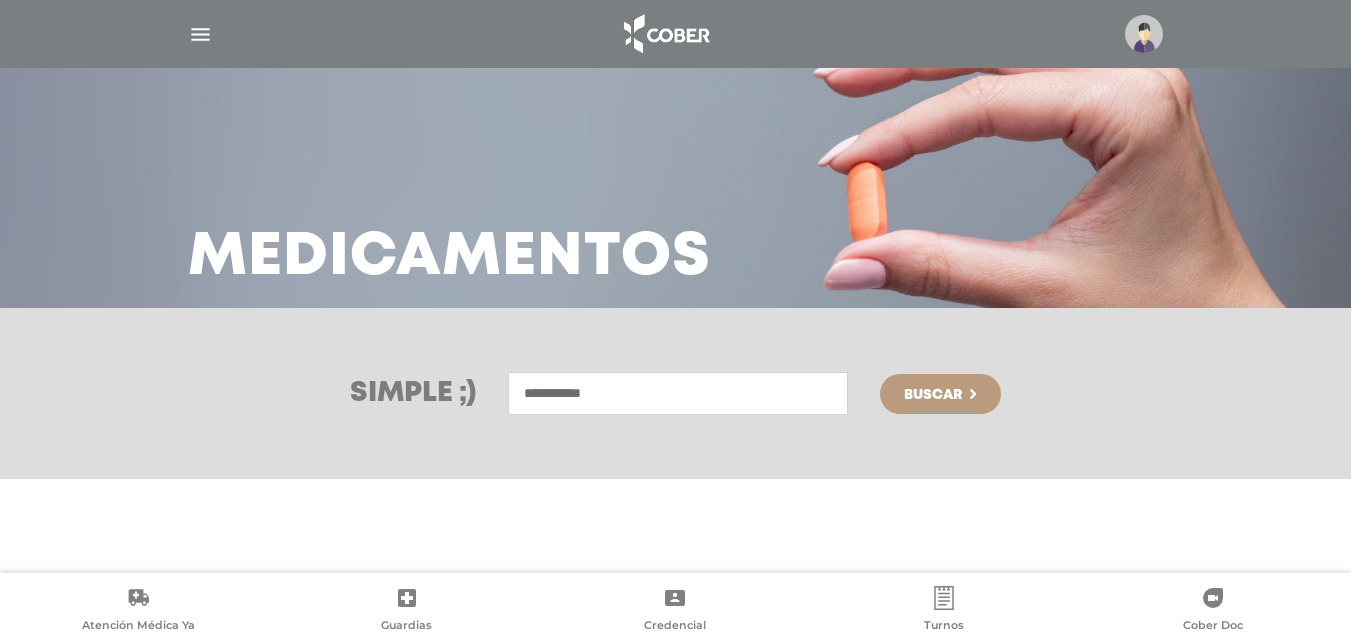 type on "**********" 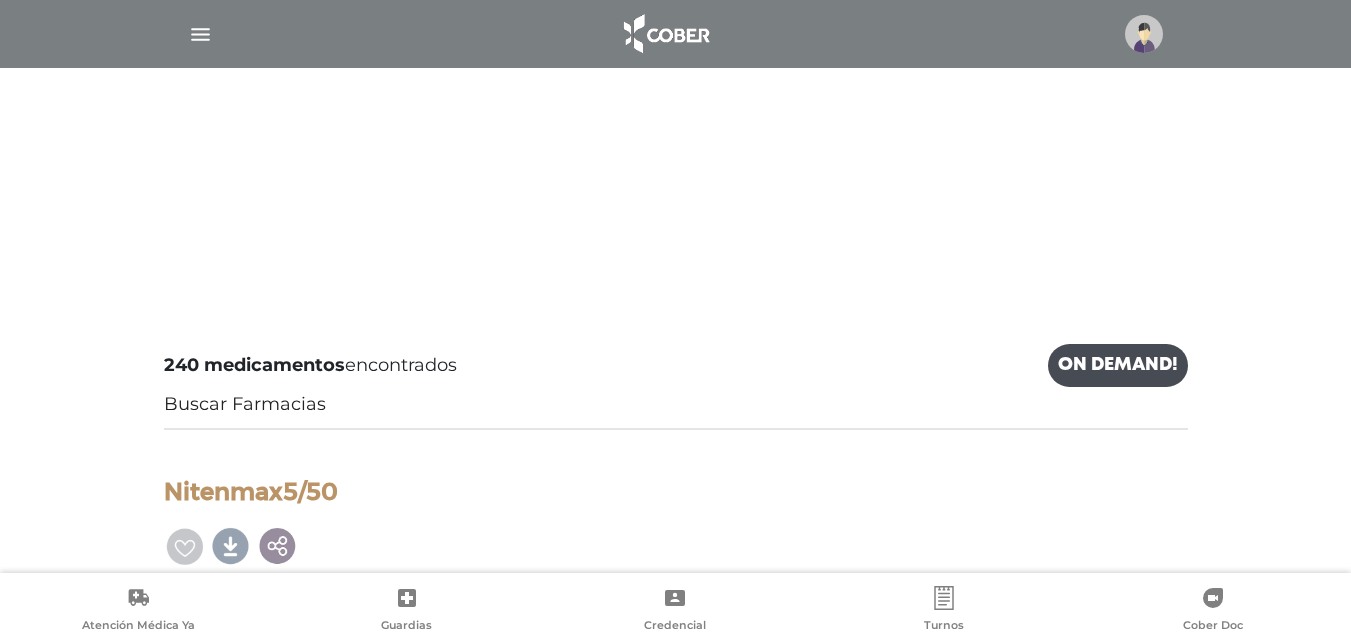 scroll, scrollTop: 0, scrollLeft: 0, axis: both 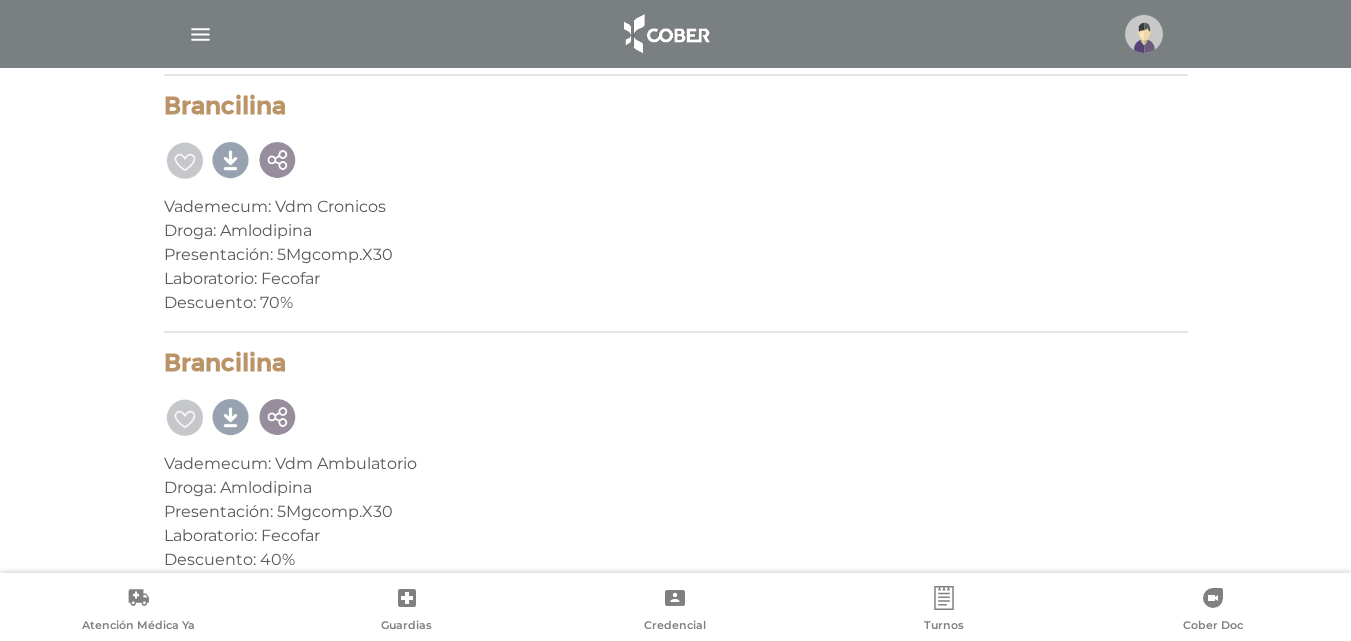 click at bounding box center (1144, 34) 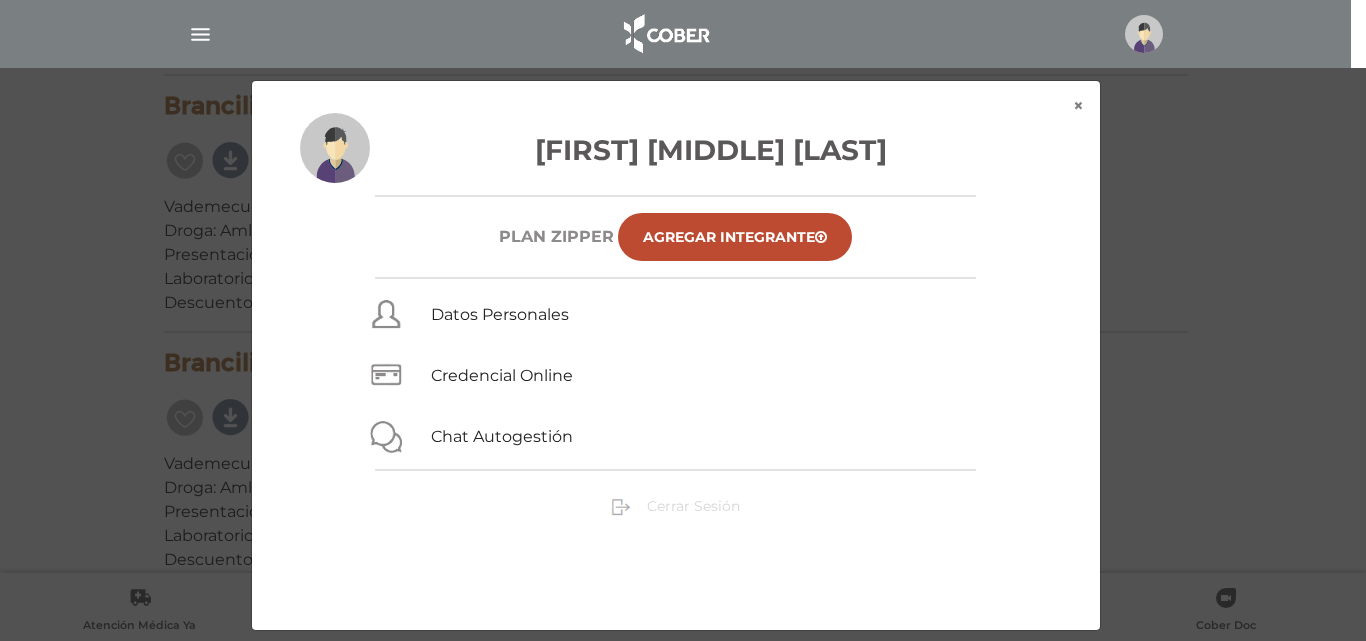 click on "Cerrar Sesión" at bounding box center (693, 506) 